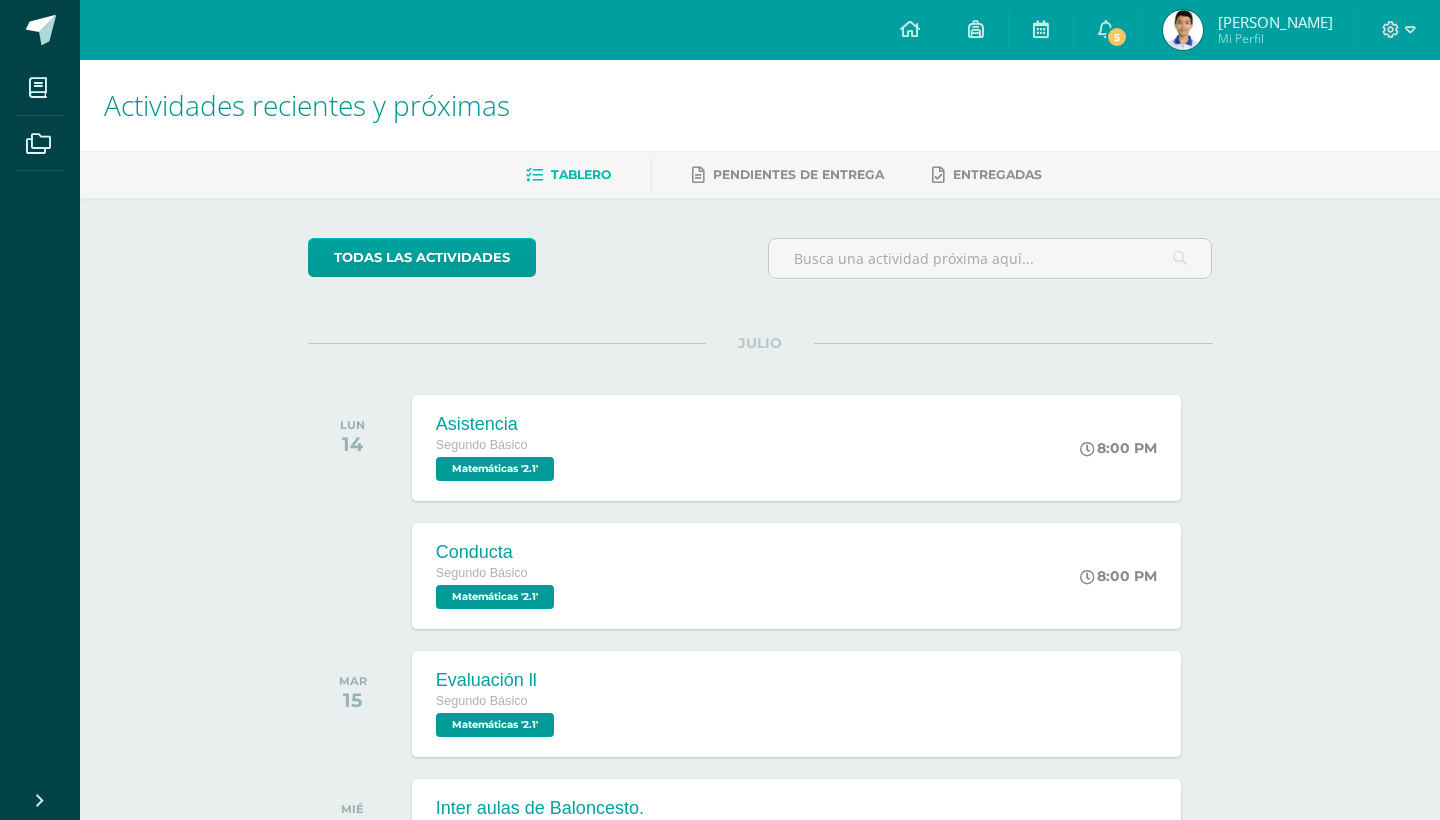 scroll, scrollTop: 0, scrollLeft: 0, axis: both 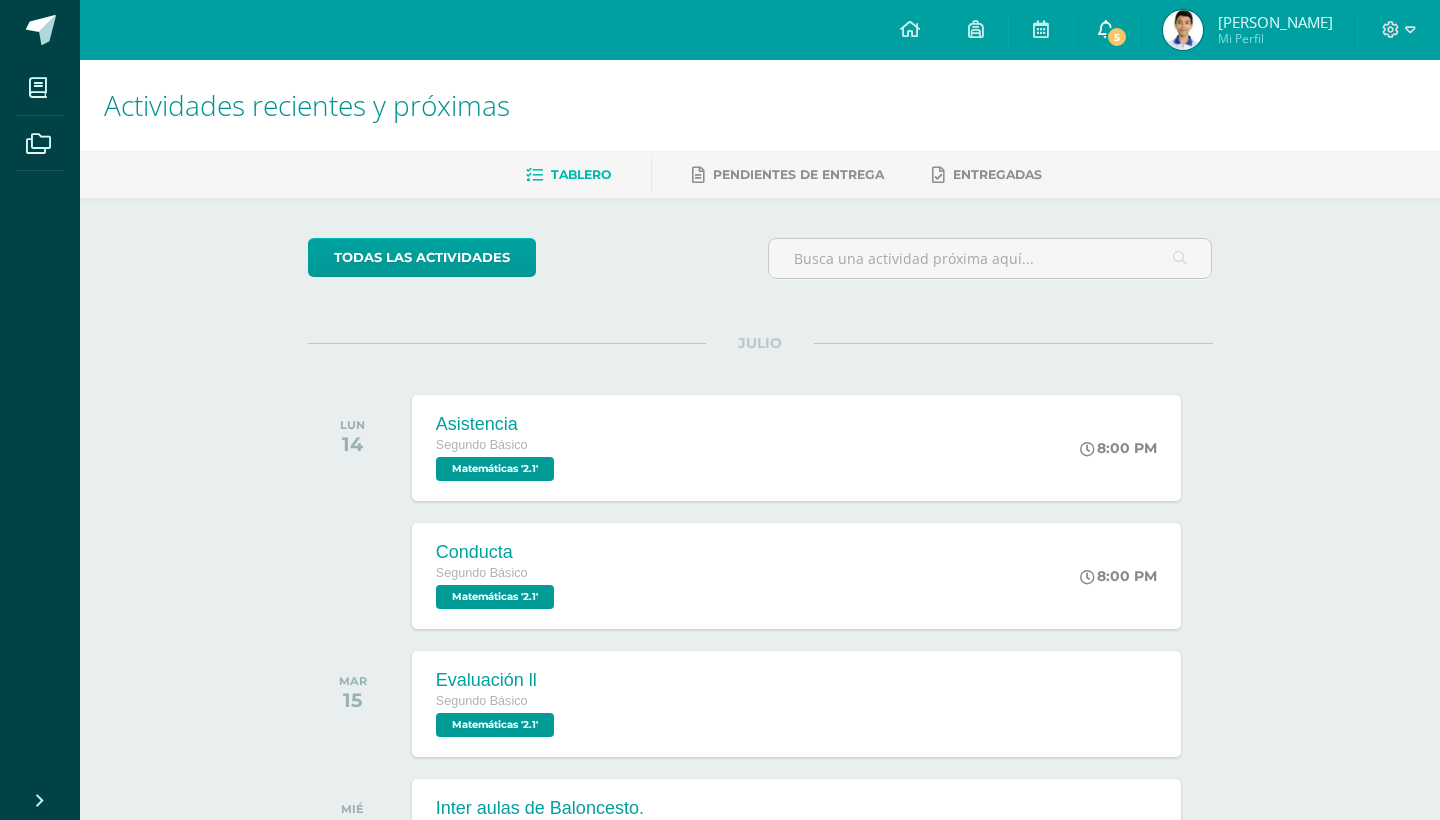 click at bounding box center [1106, 29] 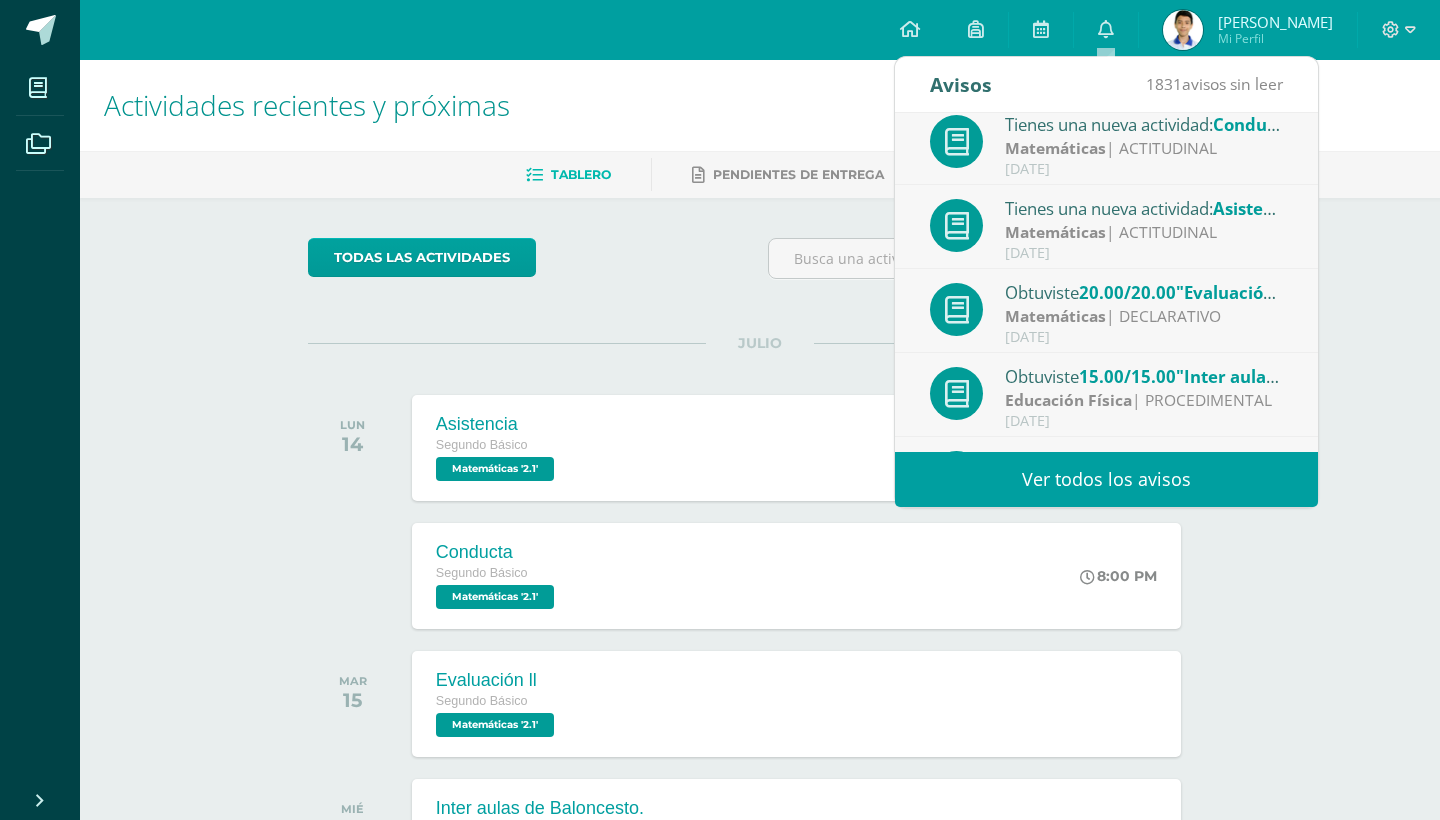 scroll, scrollTop: 181, scrollLeft: 0, axis: vertical 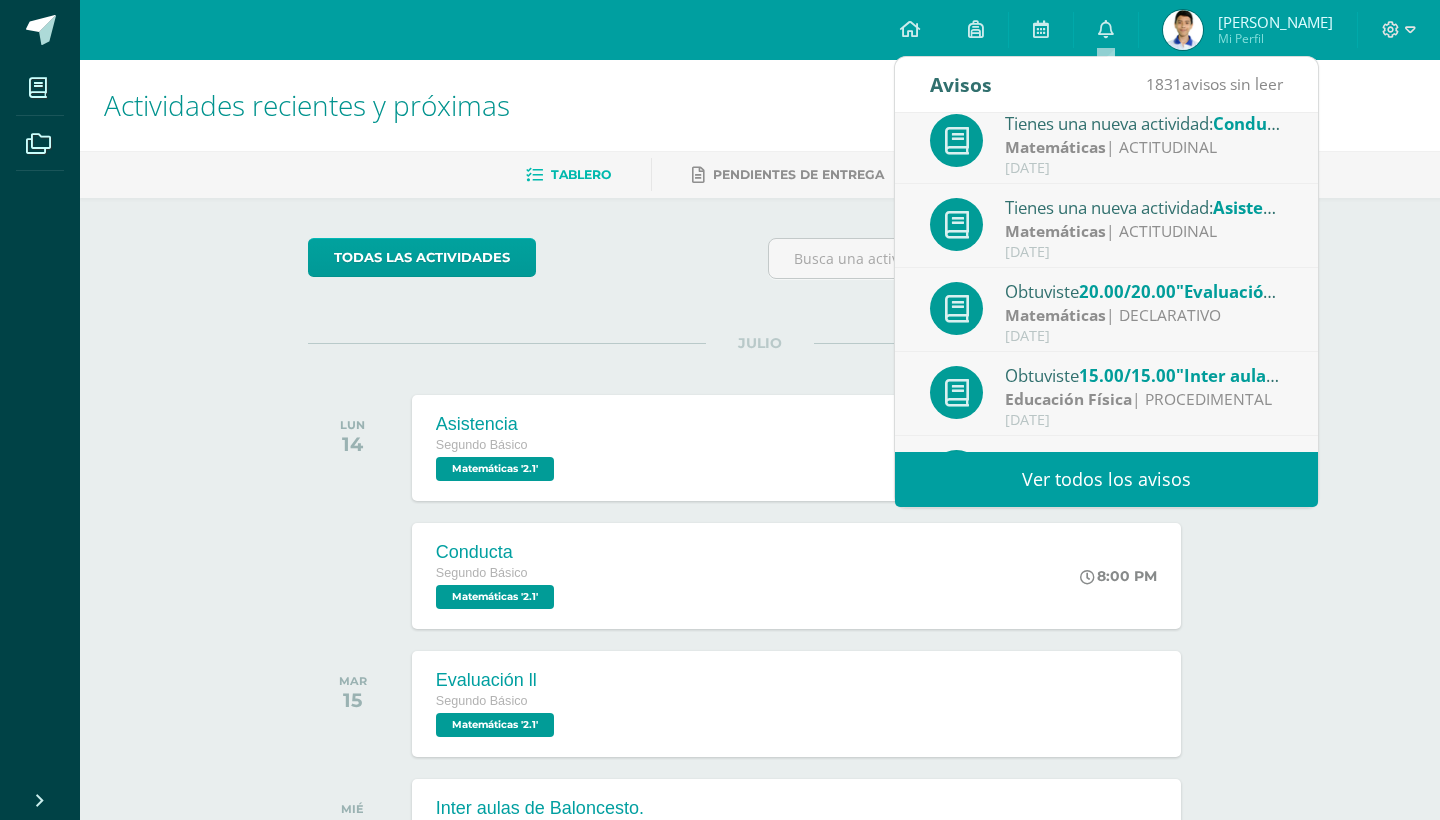 click on "Obtuviste
20.00/20.00  "Evaluación ll"
en
Matemáticas" at bounding box center (1144, 291) 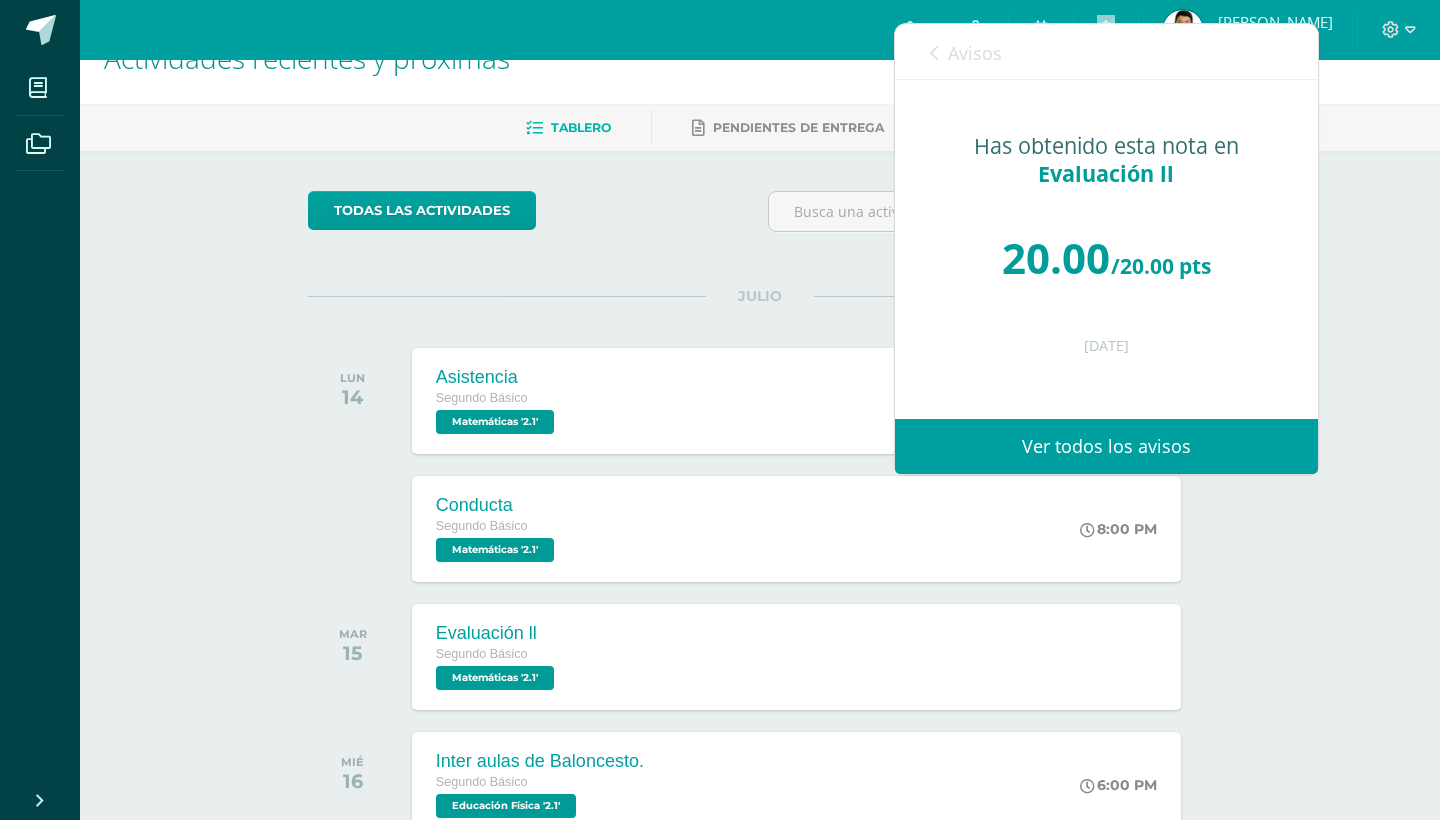 scroll, scrollTop: 48, scrollLeft: 0, axis: vertical 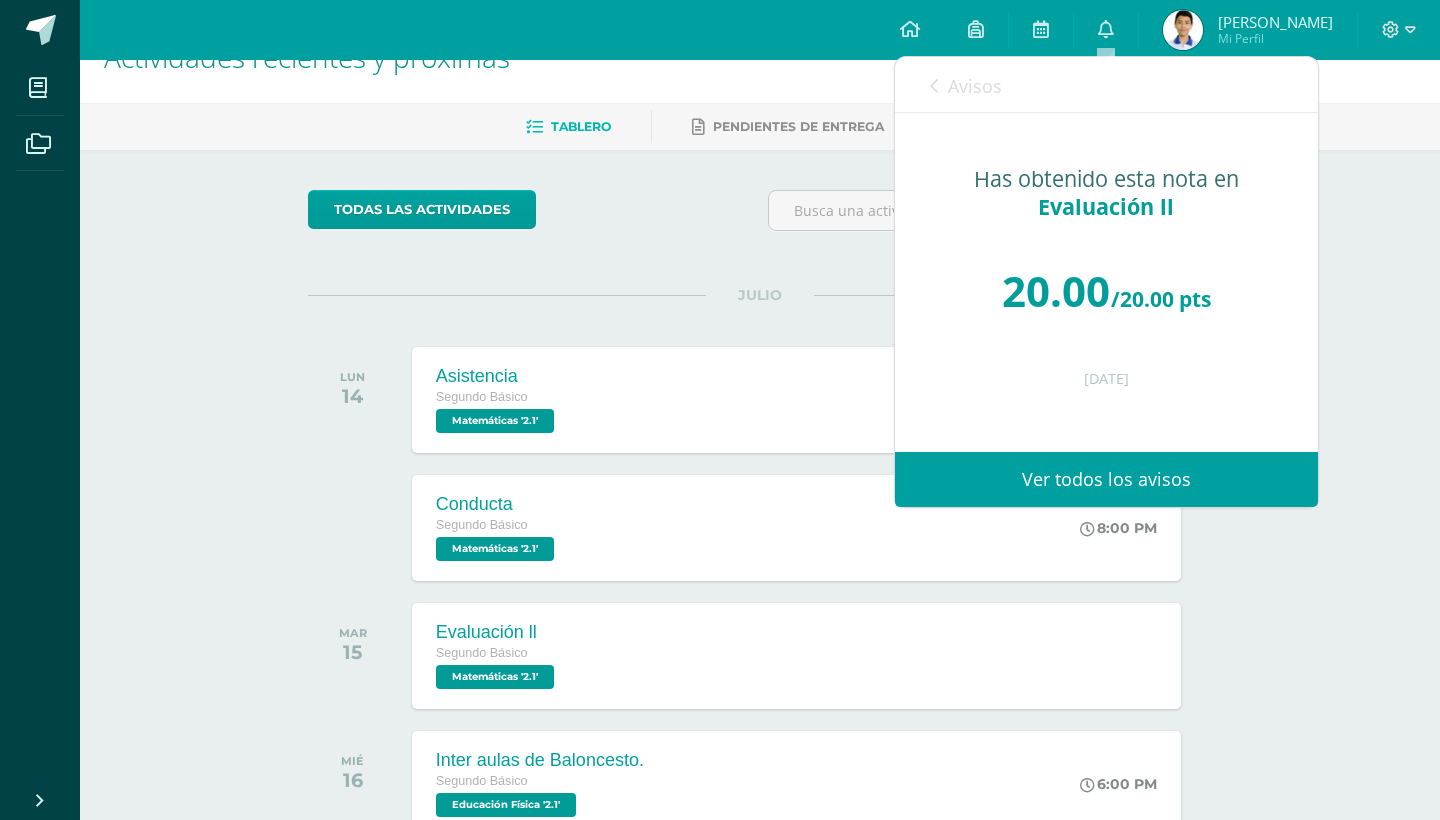 click on "Avisos 1830  avisos sin leer
Avisos" at bounding box center (1106, 85) 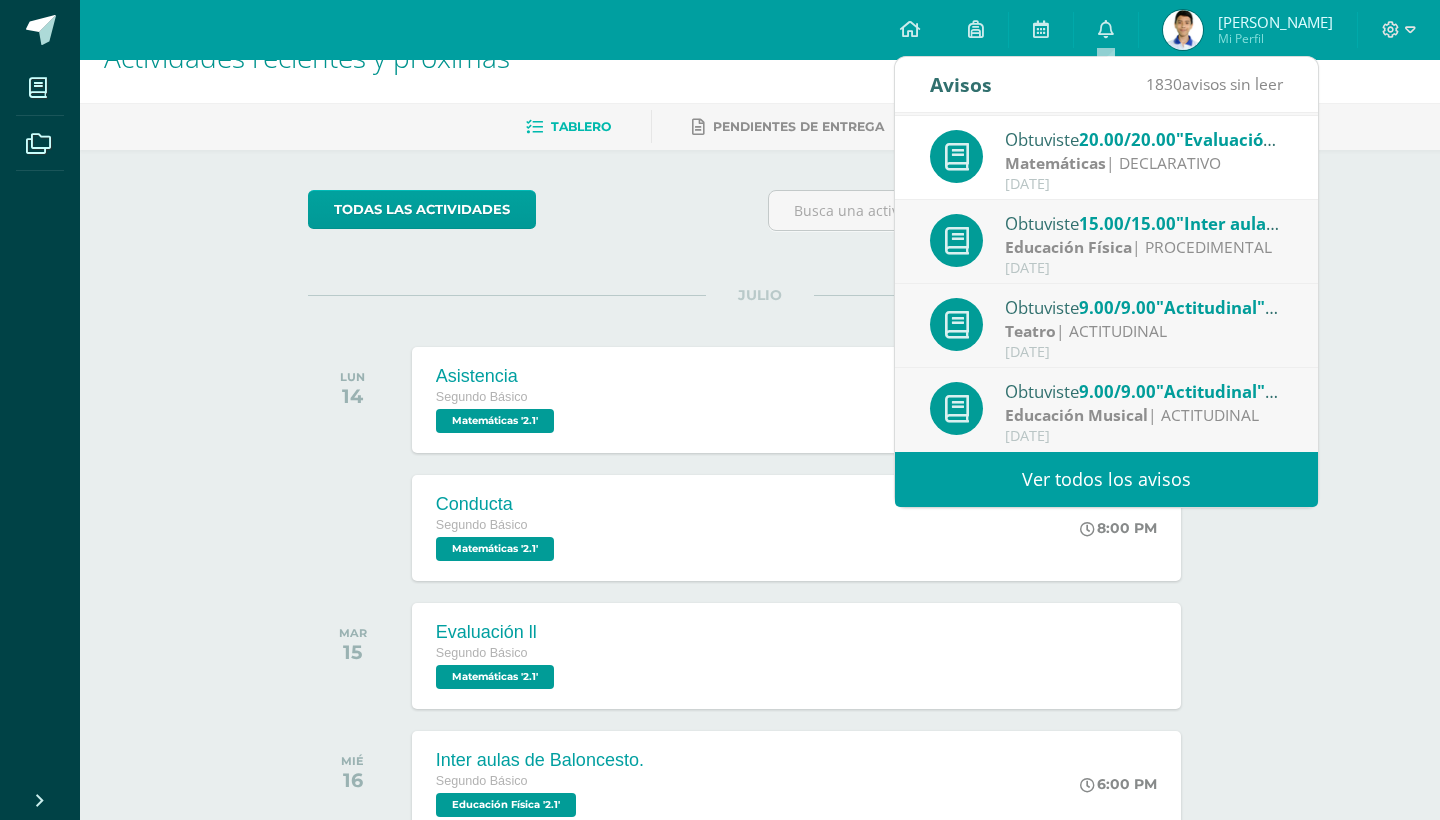 scroll, scrollTop: 333, scrollLeft: 0, axis: vertical 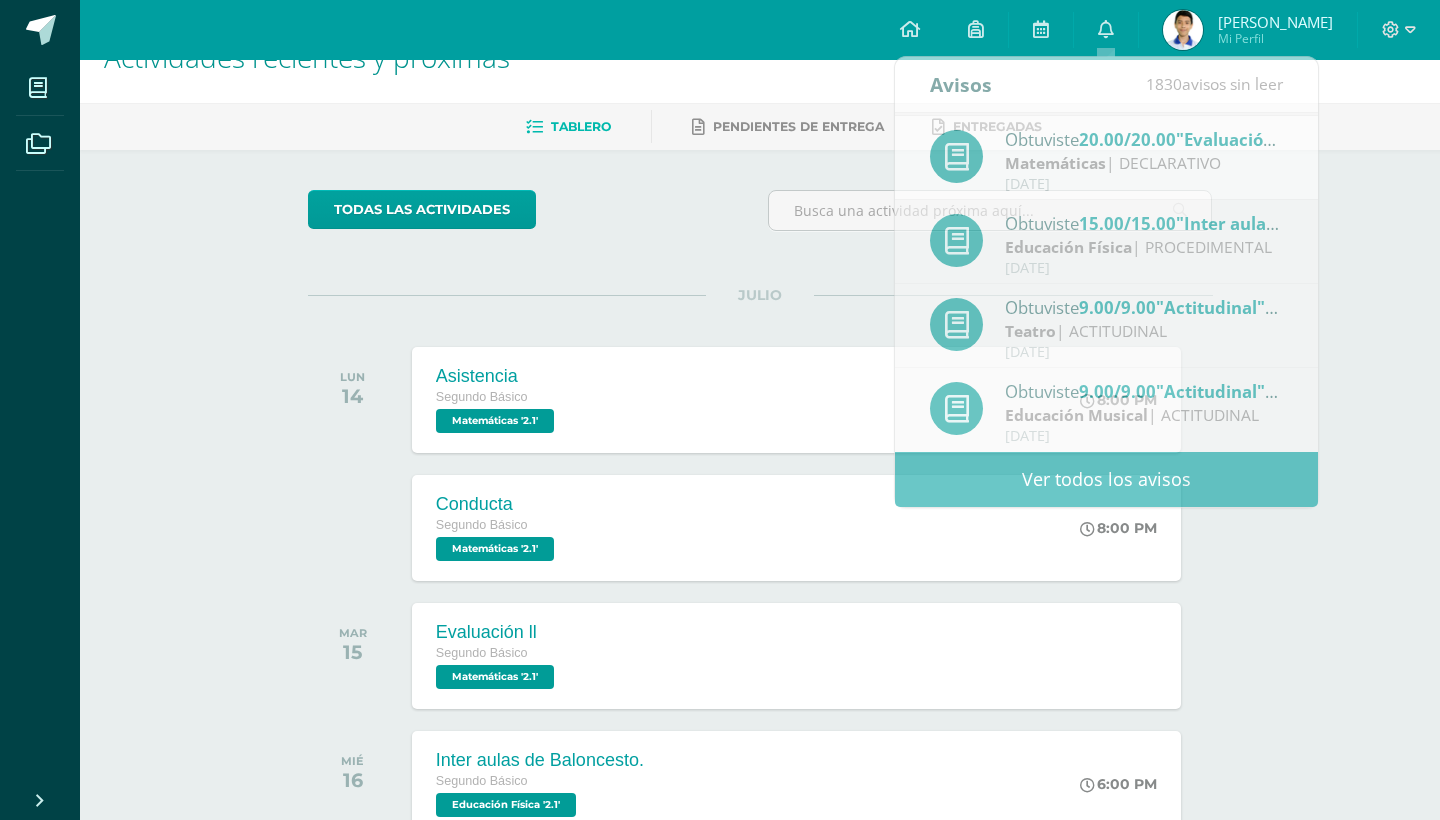 click on "[PERSON_NAME]" at bounding box center [1275, 22] 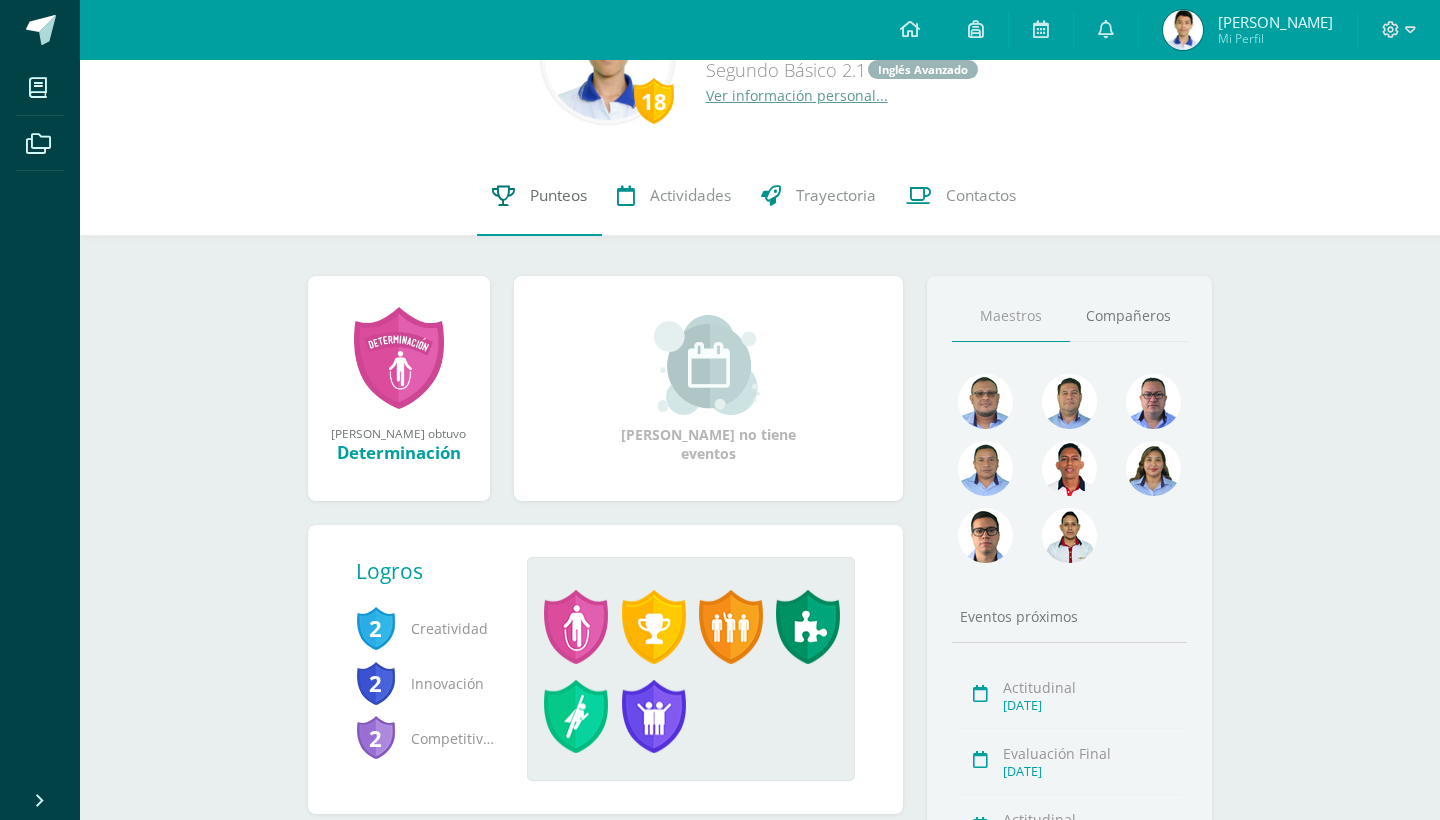 scroll, scrollTop: 111, scrollLeft: 0, axis: vertical 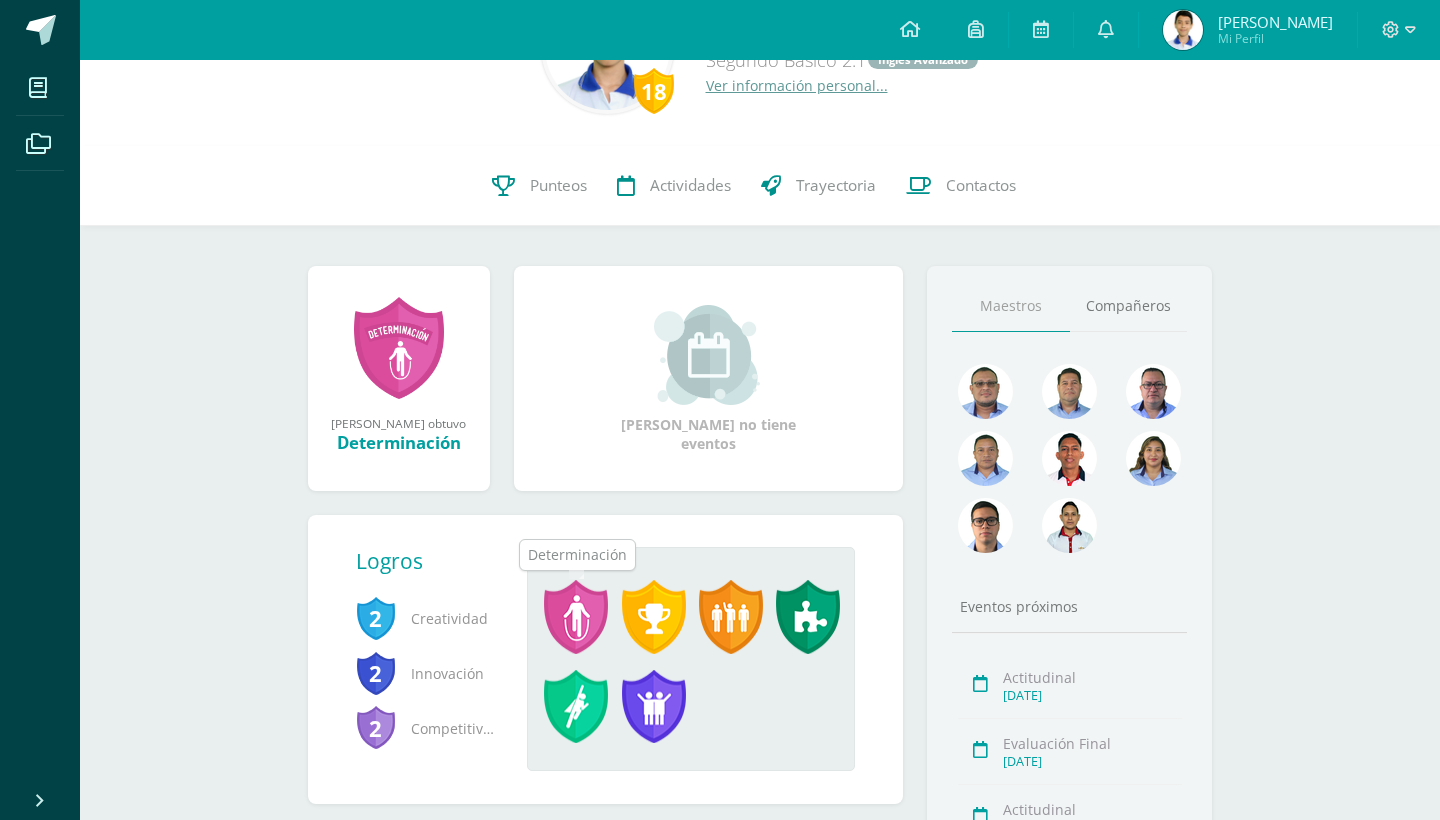 click at bounding box center [576, 617] 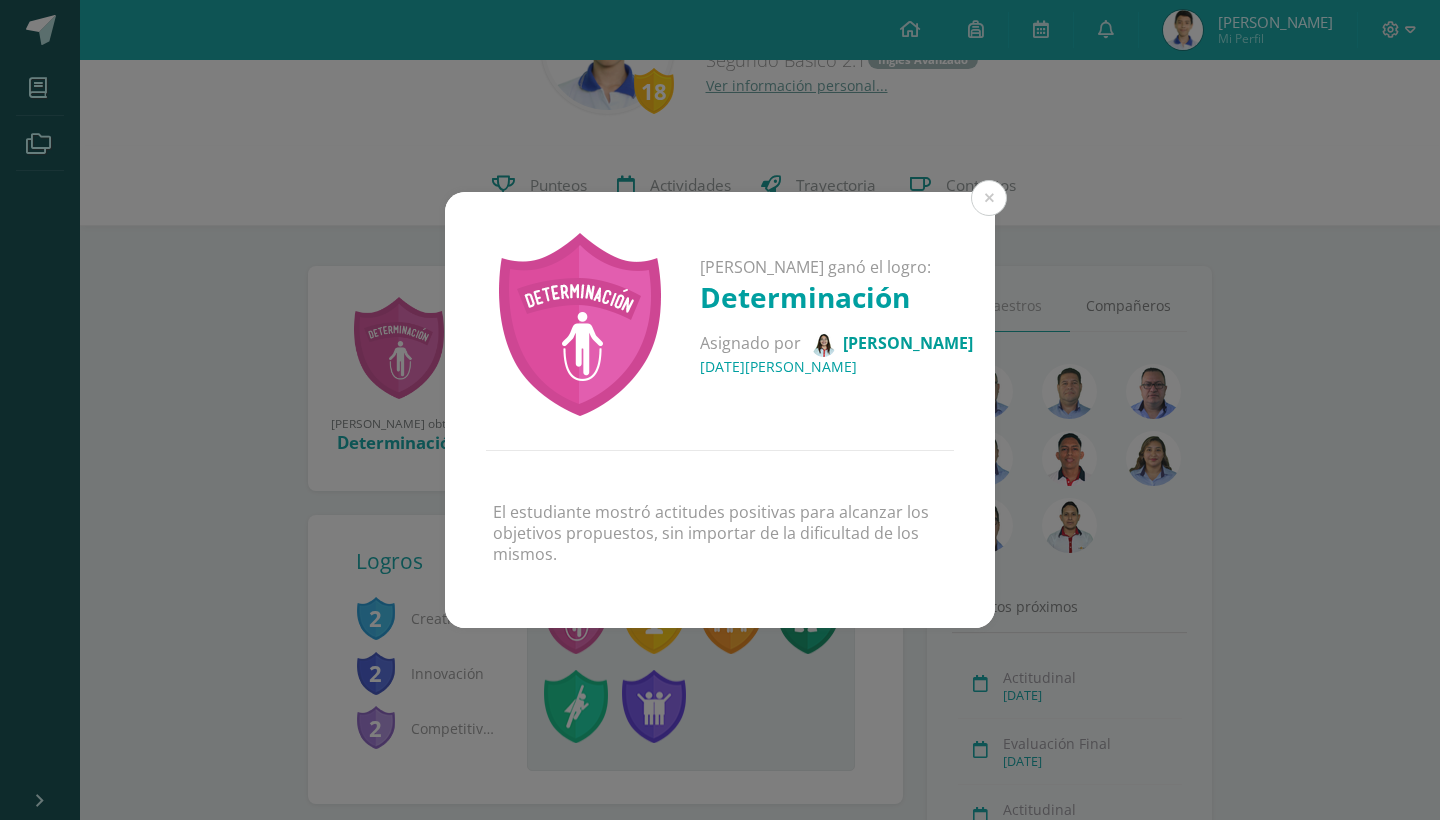 click on "Alvaro Alejandro ganó el logro:   Determinación   Asignado por
Jessica Monroy
03 de Julio del 2025
El estudiante mostró actitudes positivas para alcanzar los objetivos propuestos, sin importar de la dificultad de los mismos." at bounding box center [720, 410] 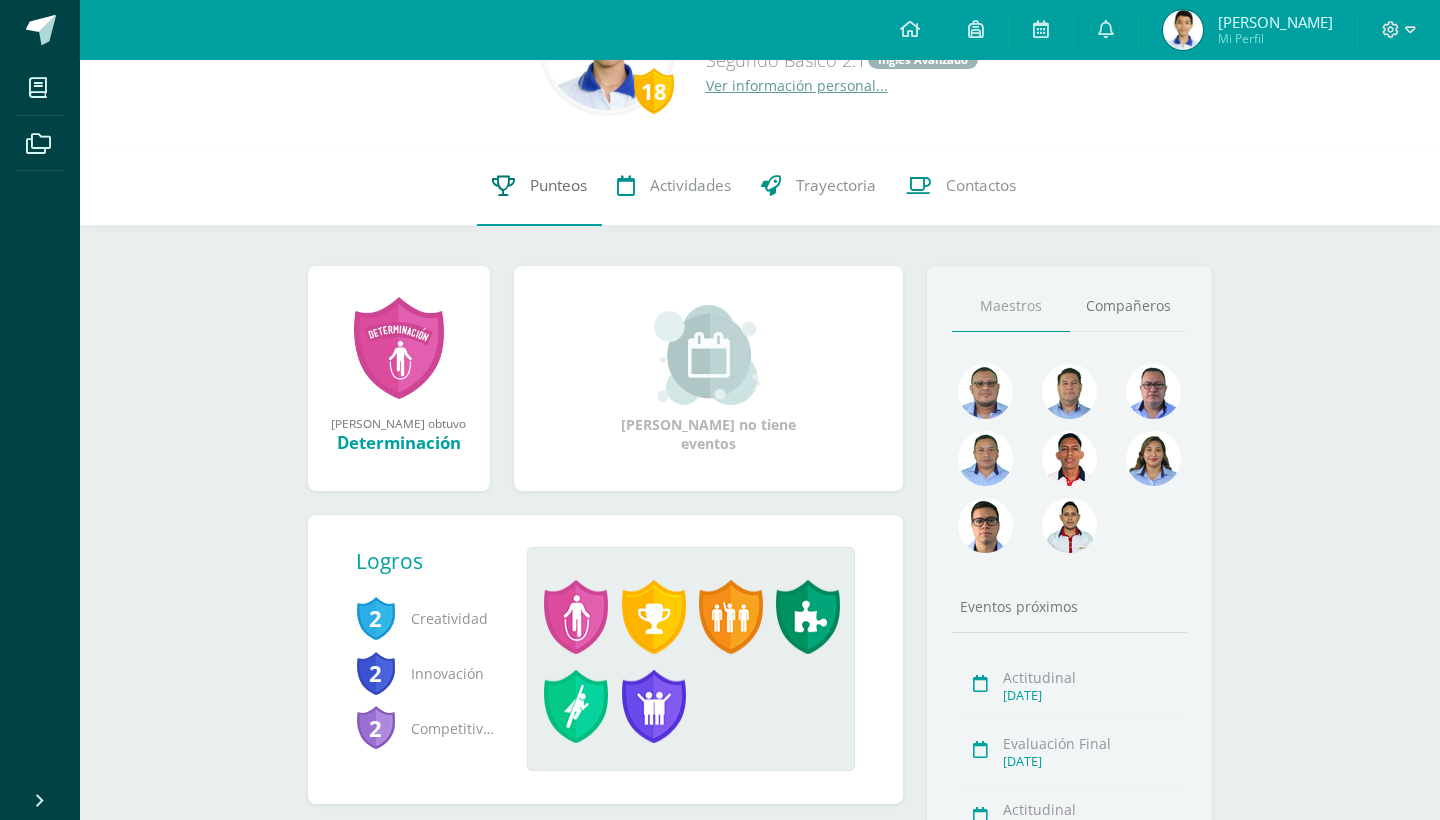 click on "Punteos" at bounding box center [558, 185] 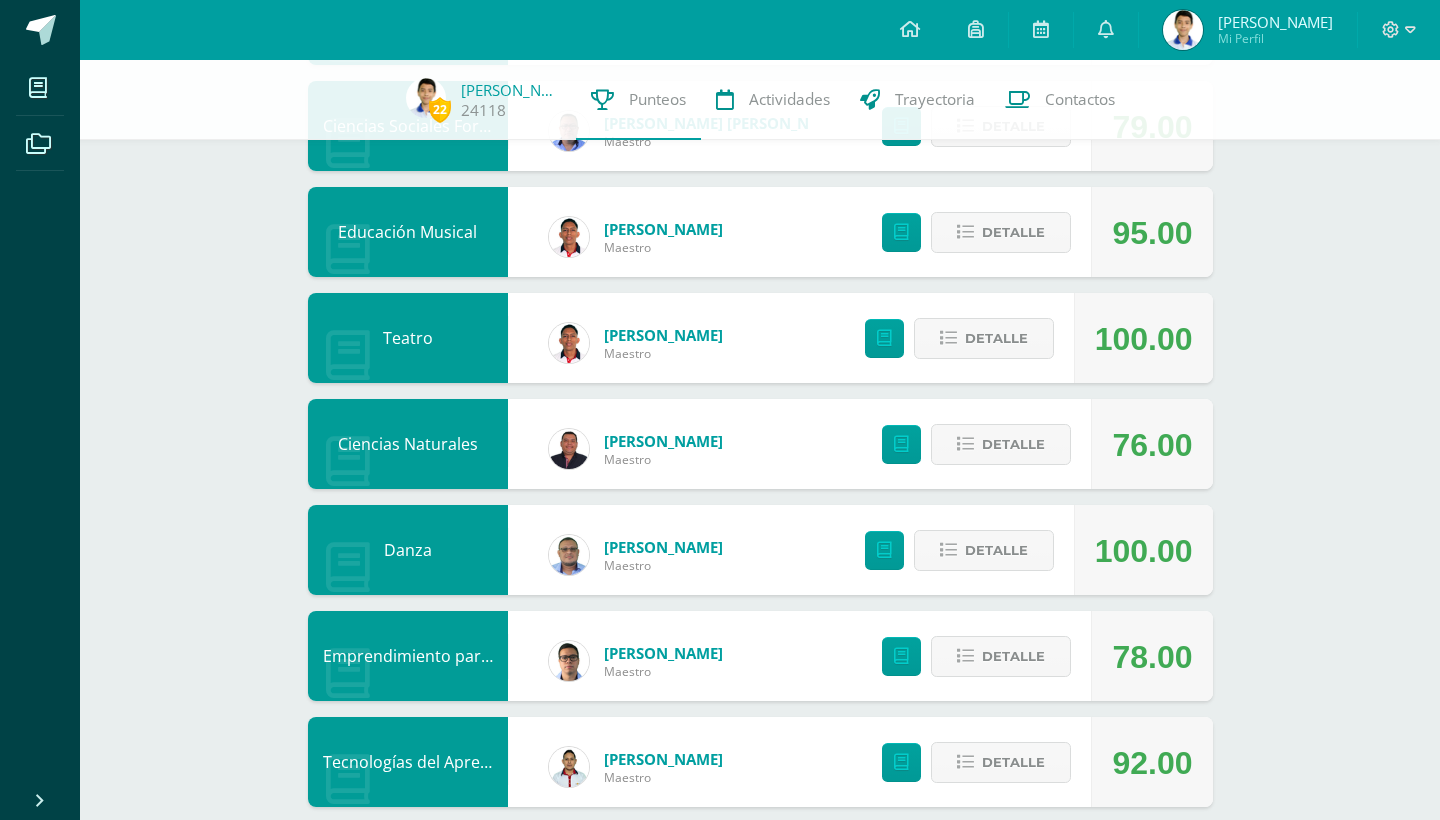 scroll, scrollTop: 651, scrollLeft: 0, axis: vertical 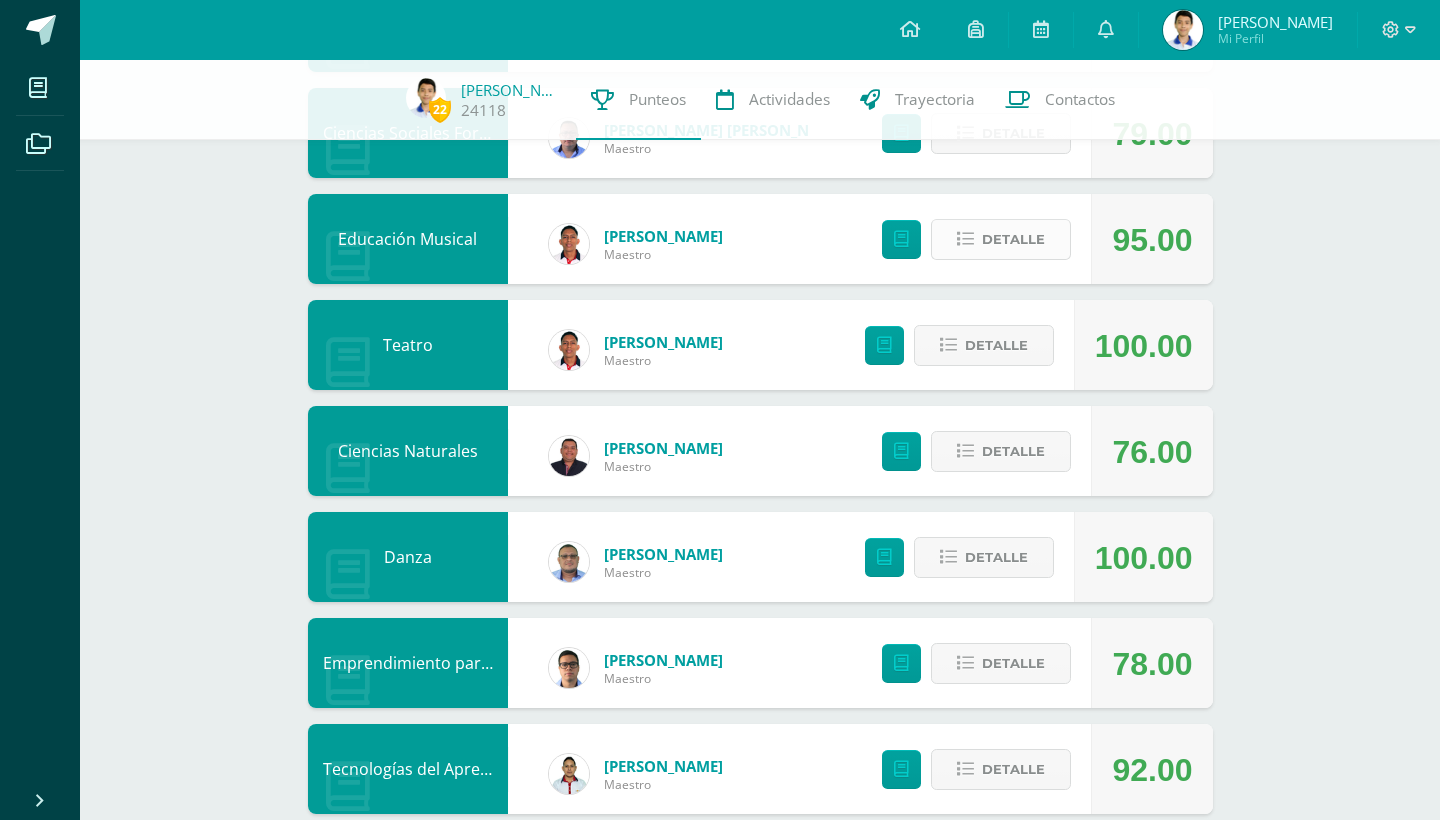 click on "Detalle" at bounding box center (1013, 239) 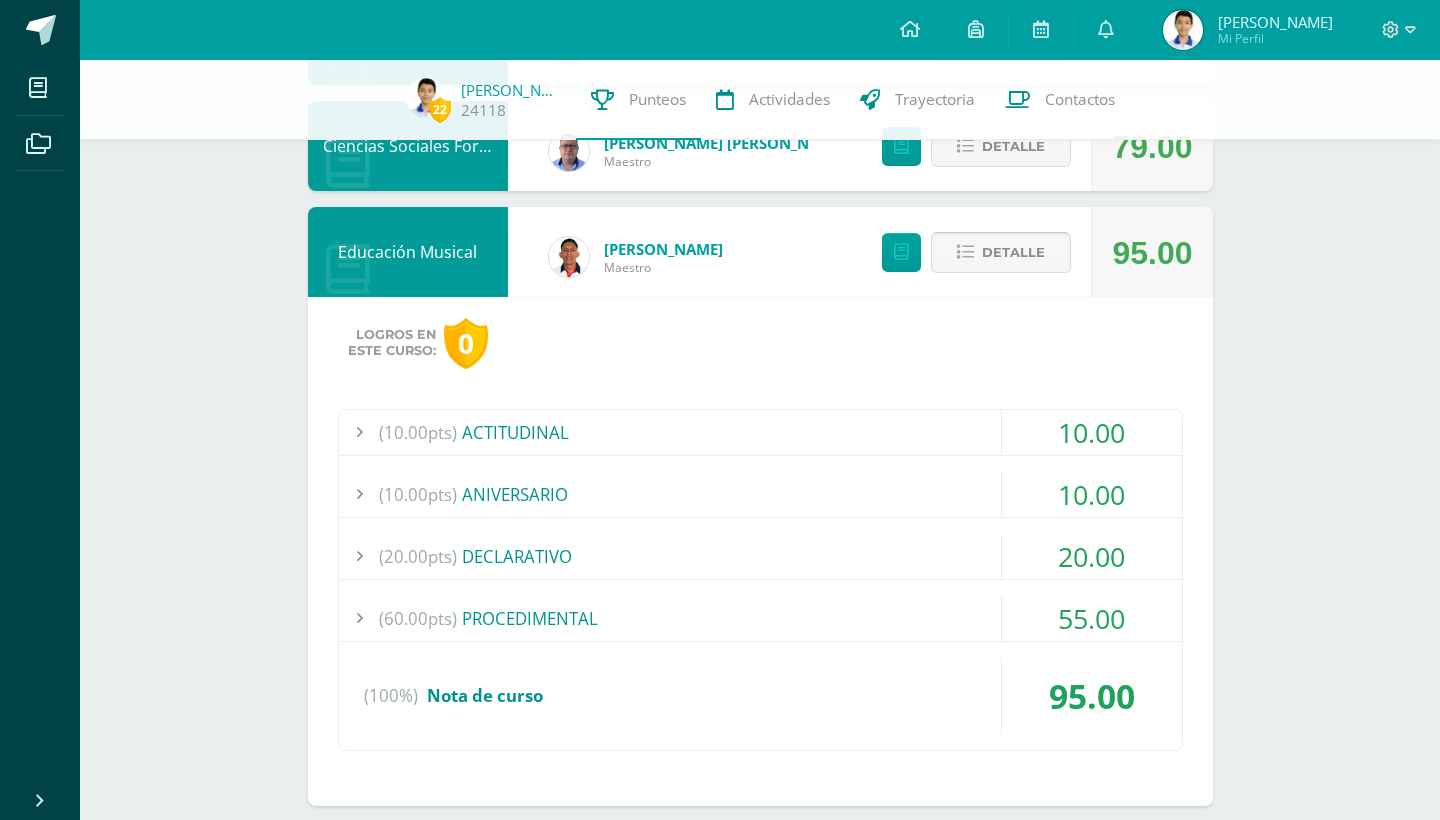 scroll, scrollTop: 646, scrollLeft: 0, axis: vertical 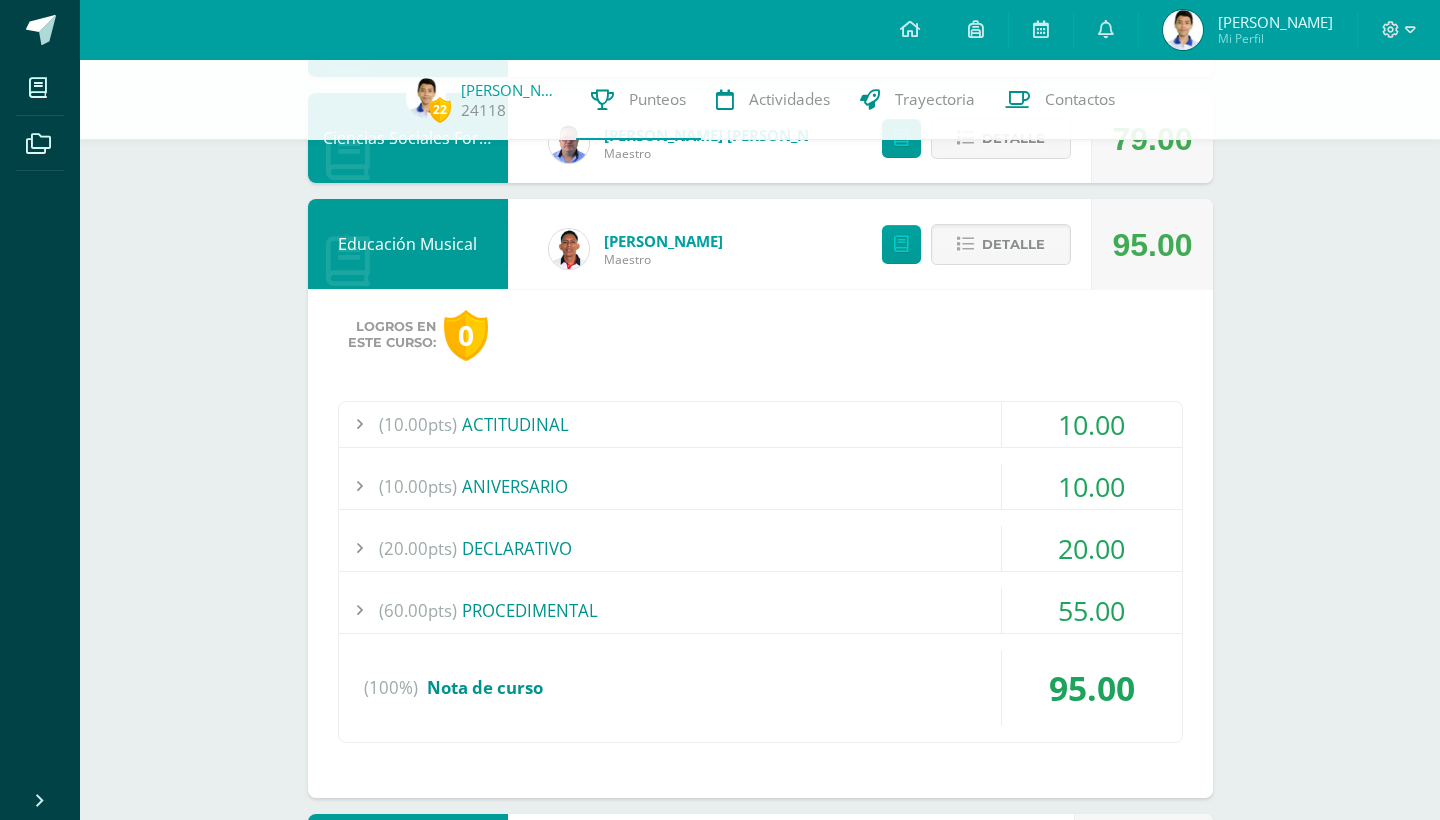 click on "(60.00pts)
PROCEDIMENTAL" at bounding box center [760, 610] 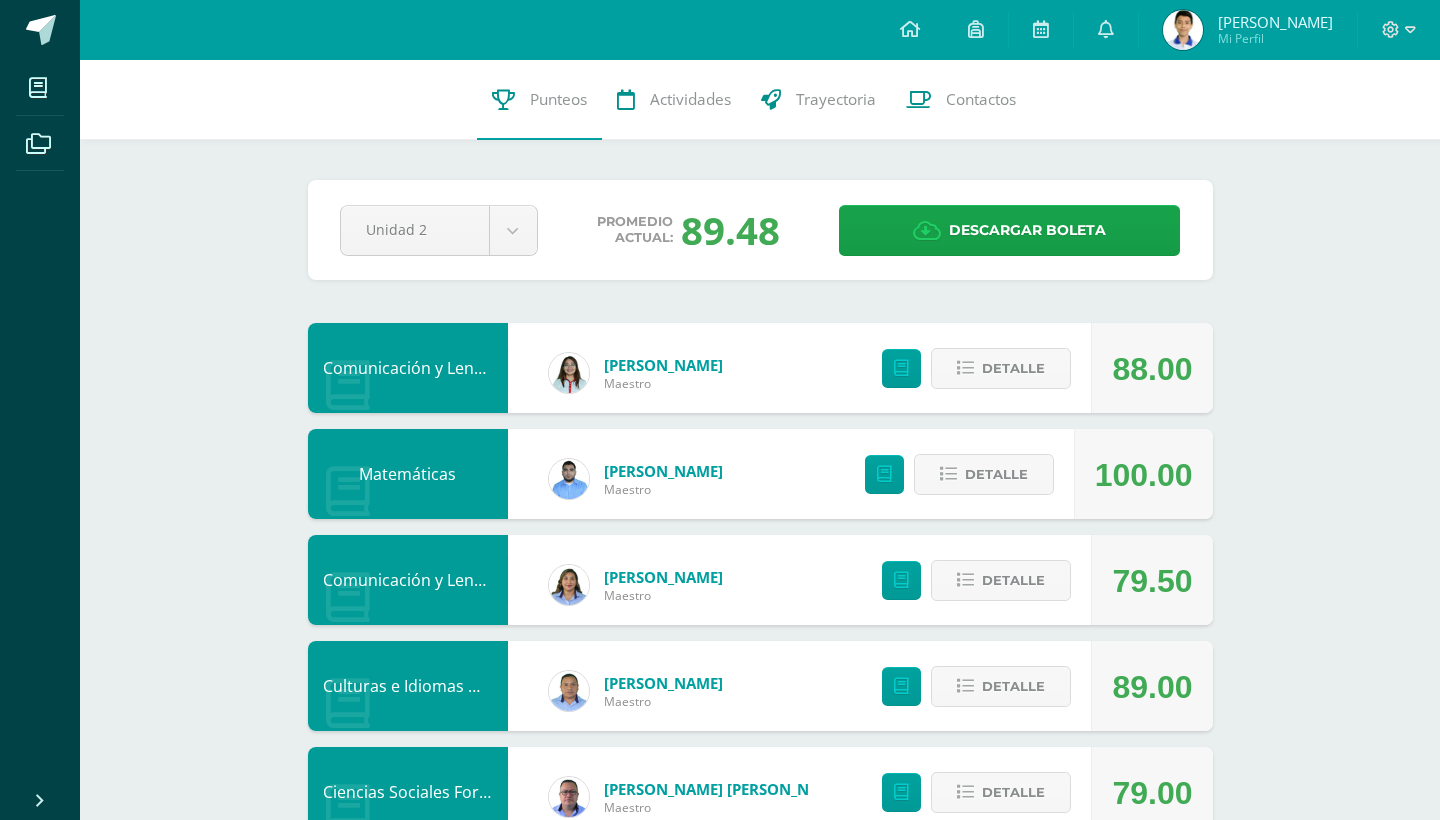 scroll, scrollTop: 0, scrollLeft: 0, axis: both 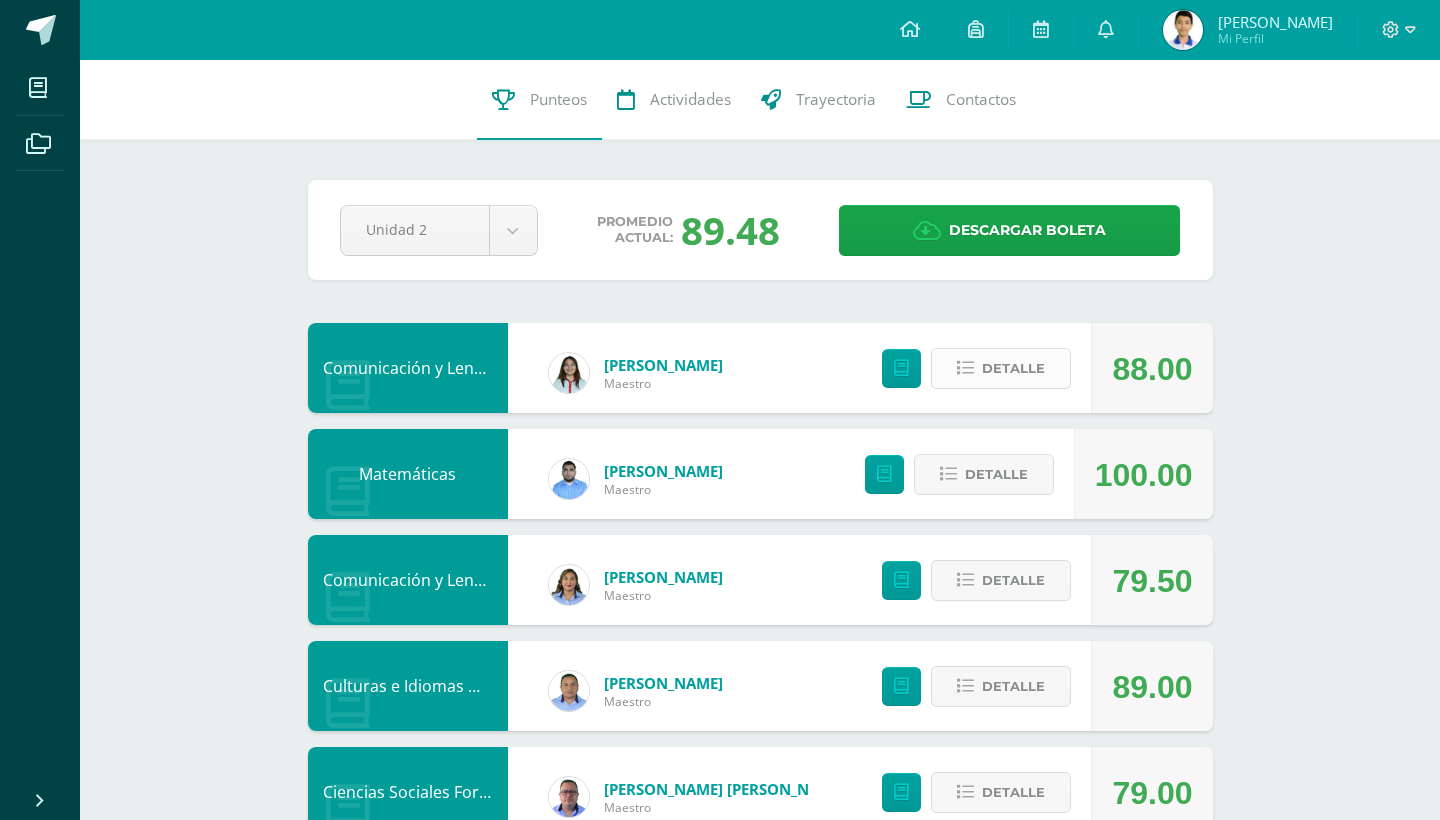 click on "Detalle" at bounding box center [1013, 368] 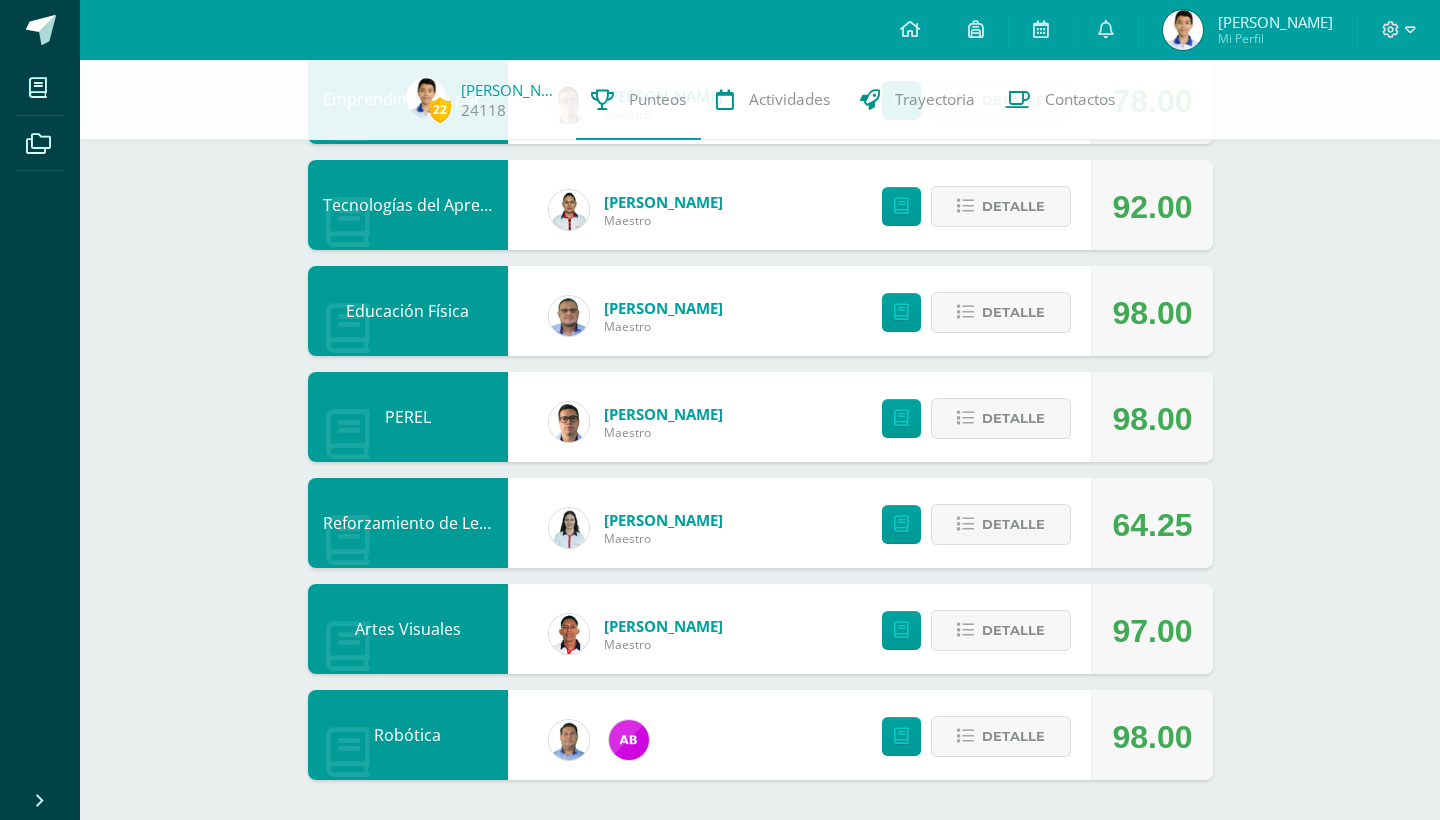 scroll, scrollTop: 2471, scrollLeft: 0, axis: vertical 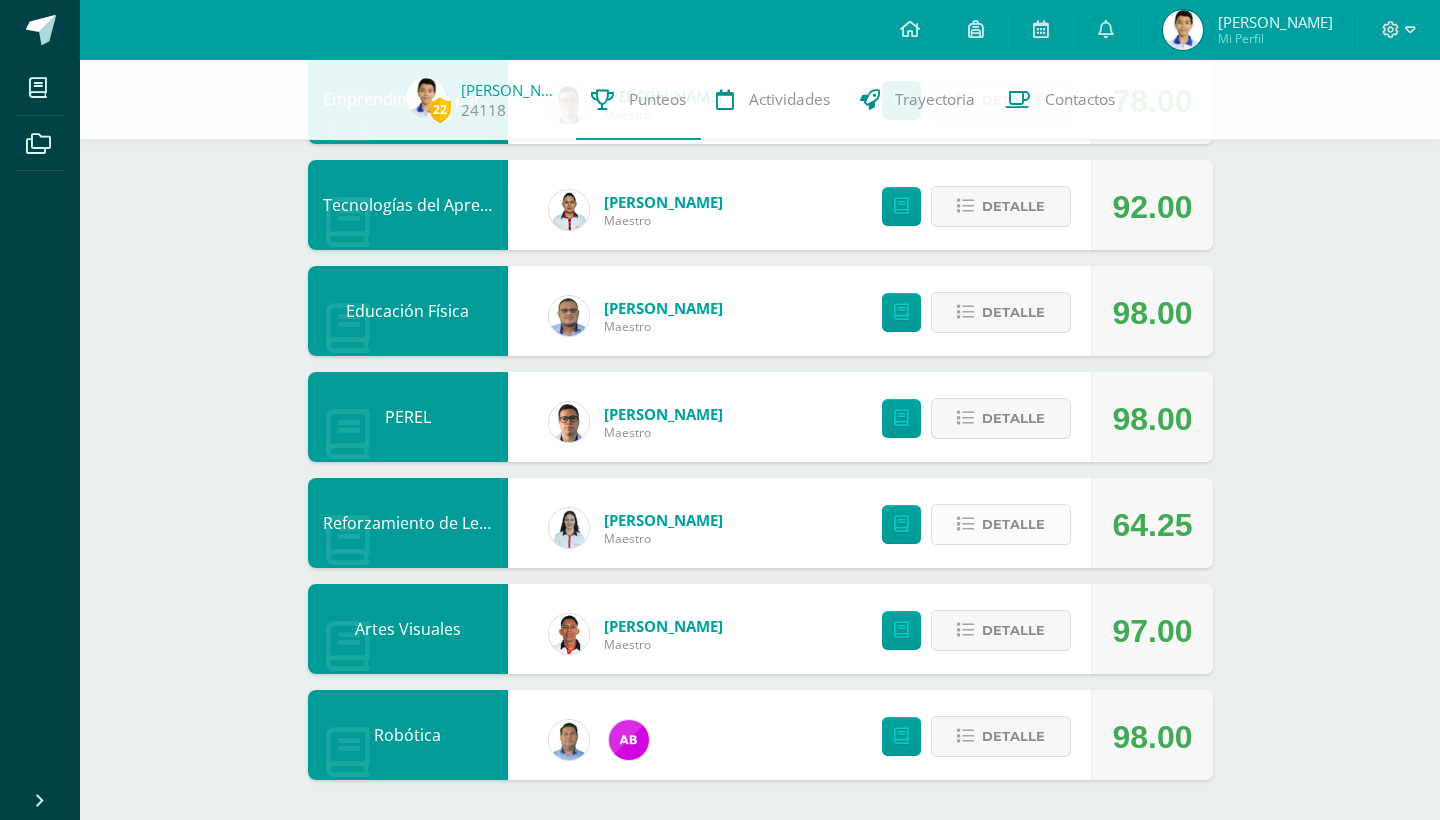 click on "Detalle" at bounding box center (1013, 524) 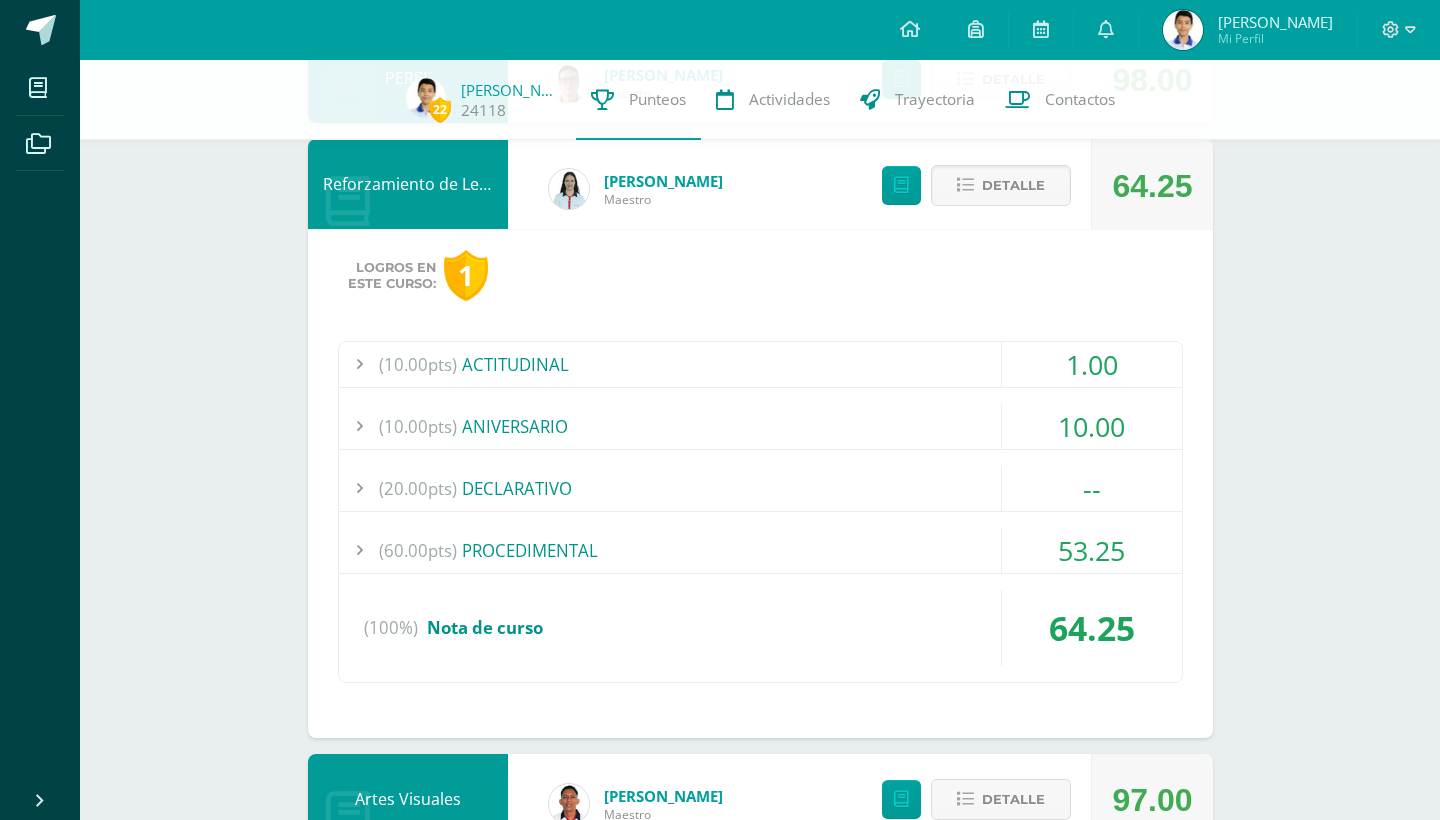 scroll, scrollTop: 2812, scrollLeft: 0, axis: vertical 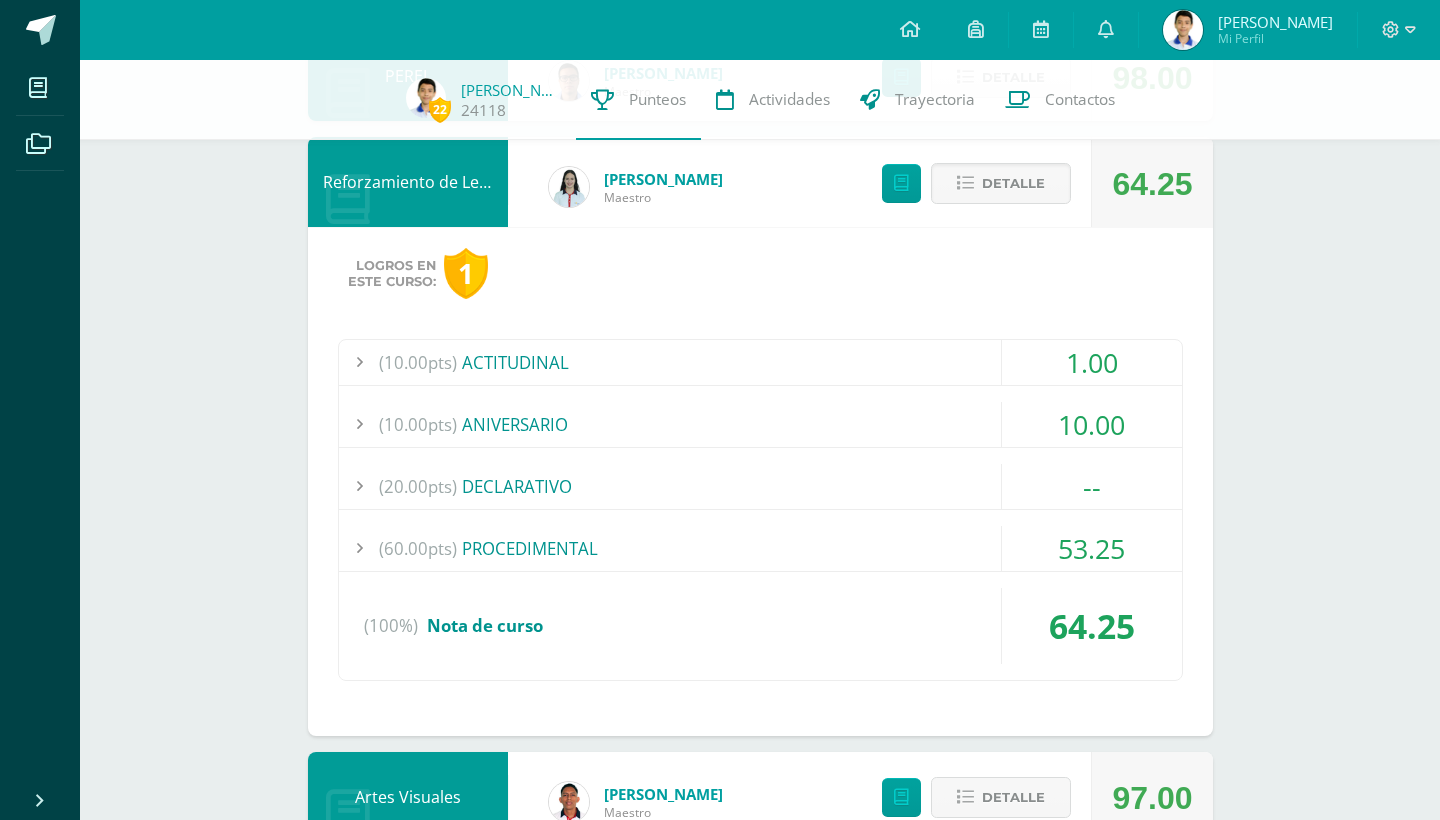 click on "(60.00pts)
PROCEDIMENTAL" at bounding box center (760, 548) 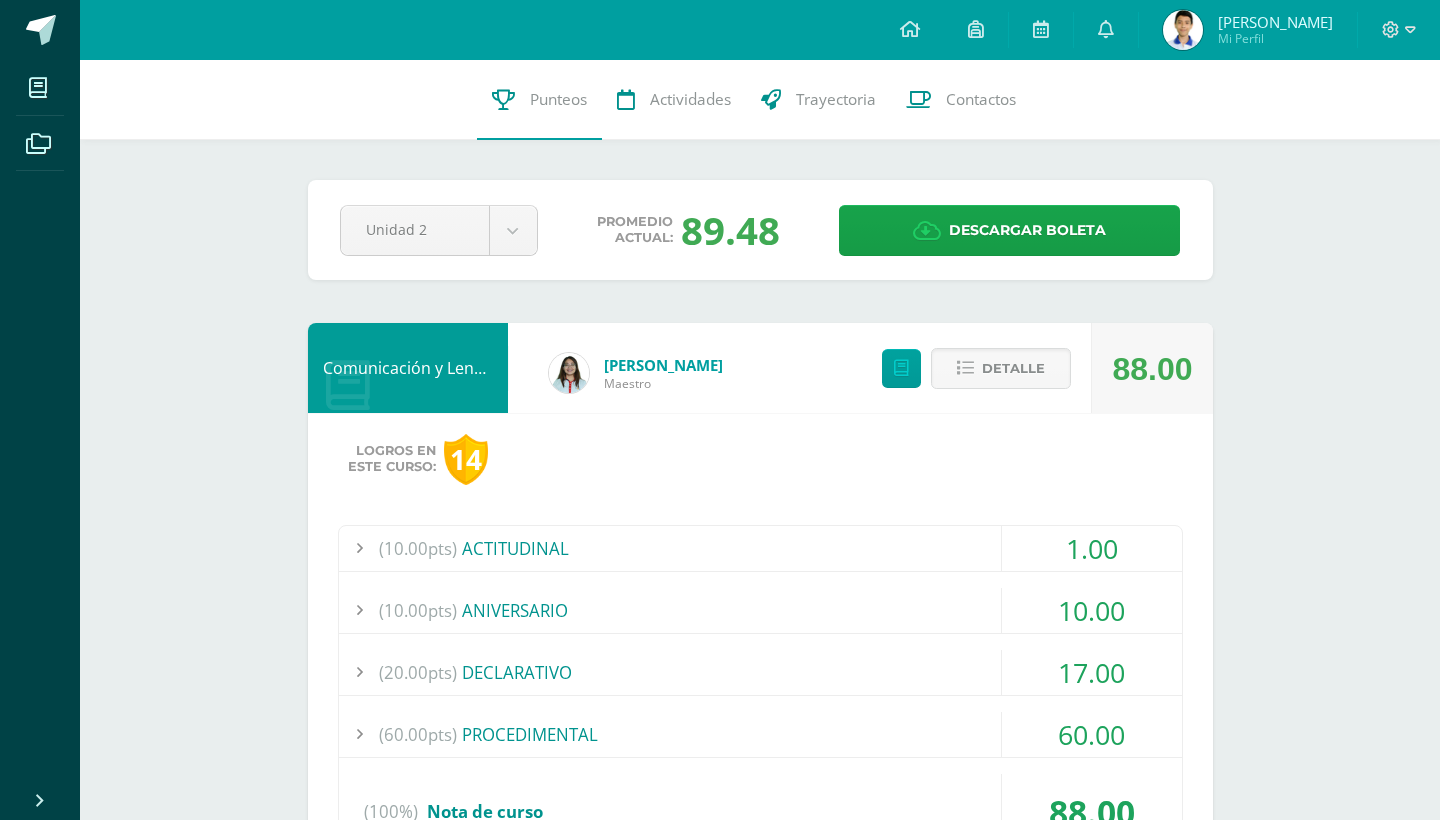 scroll, scrollTop: 0, scrollLeft: 0, axis: both 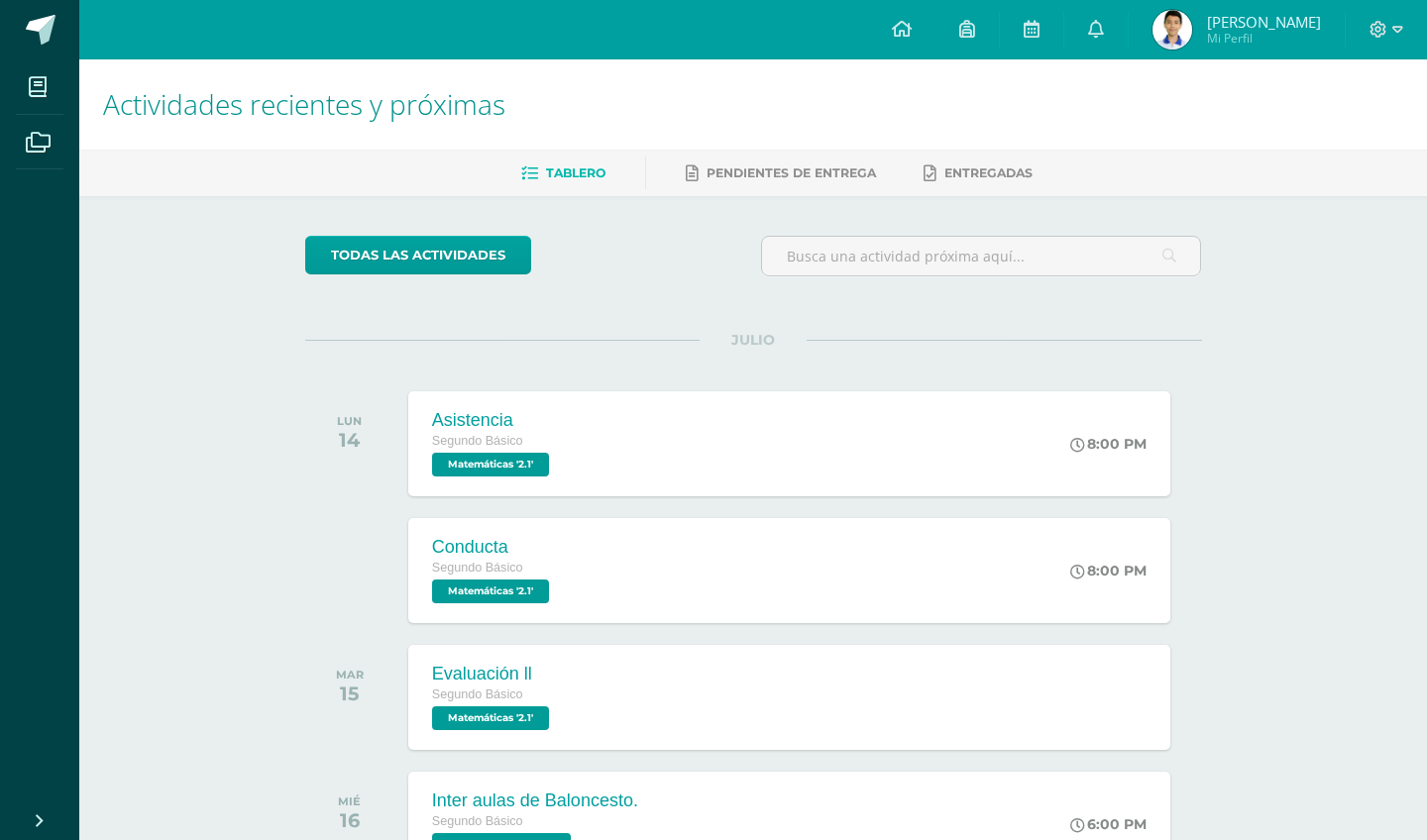 click at bounding box center (1172, 30) 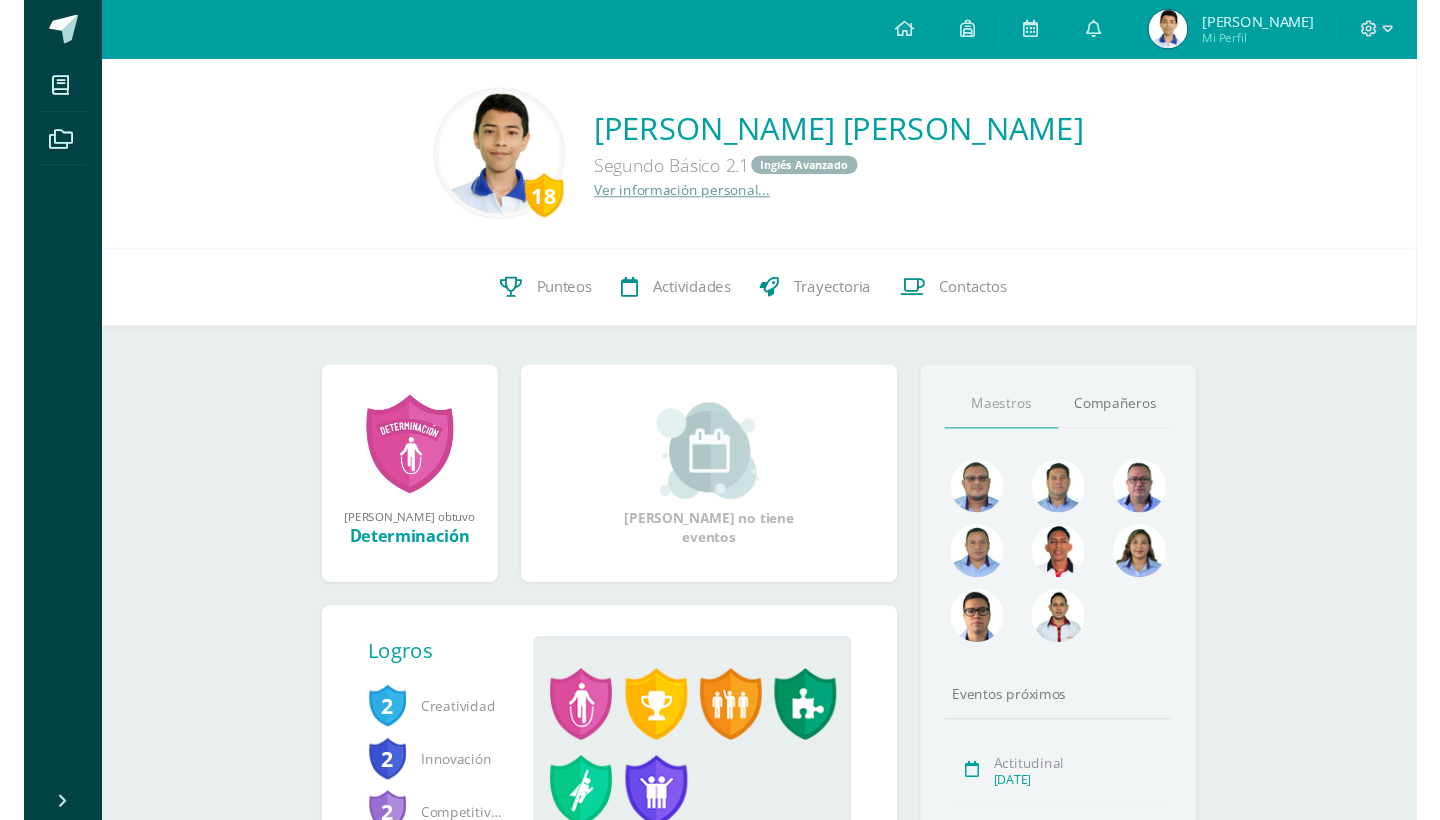 scroll, scrollTop: 0, scrollLeft: 0, axis: both 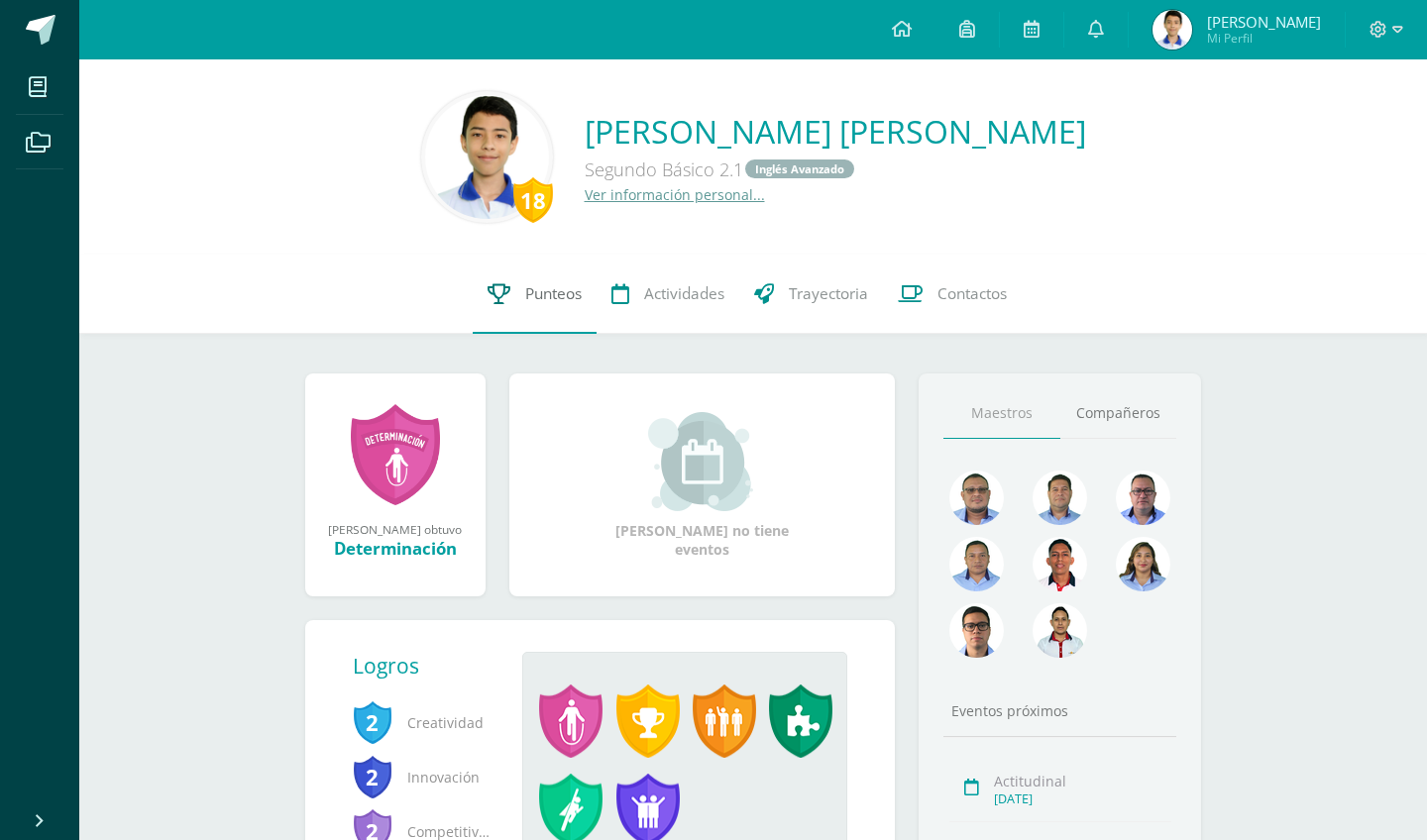 click on "Punteos" at bounding box center [553, 293] 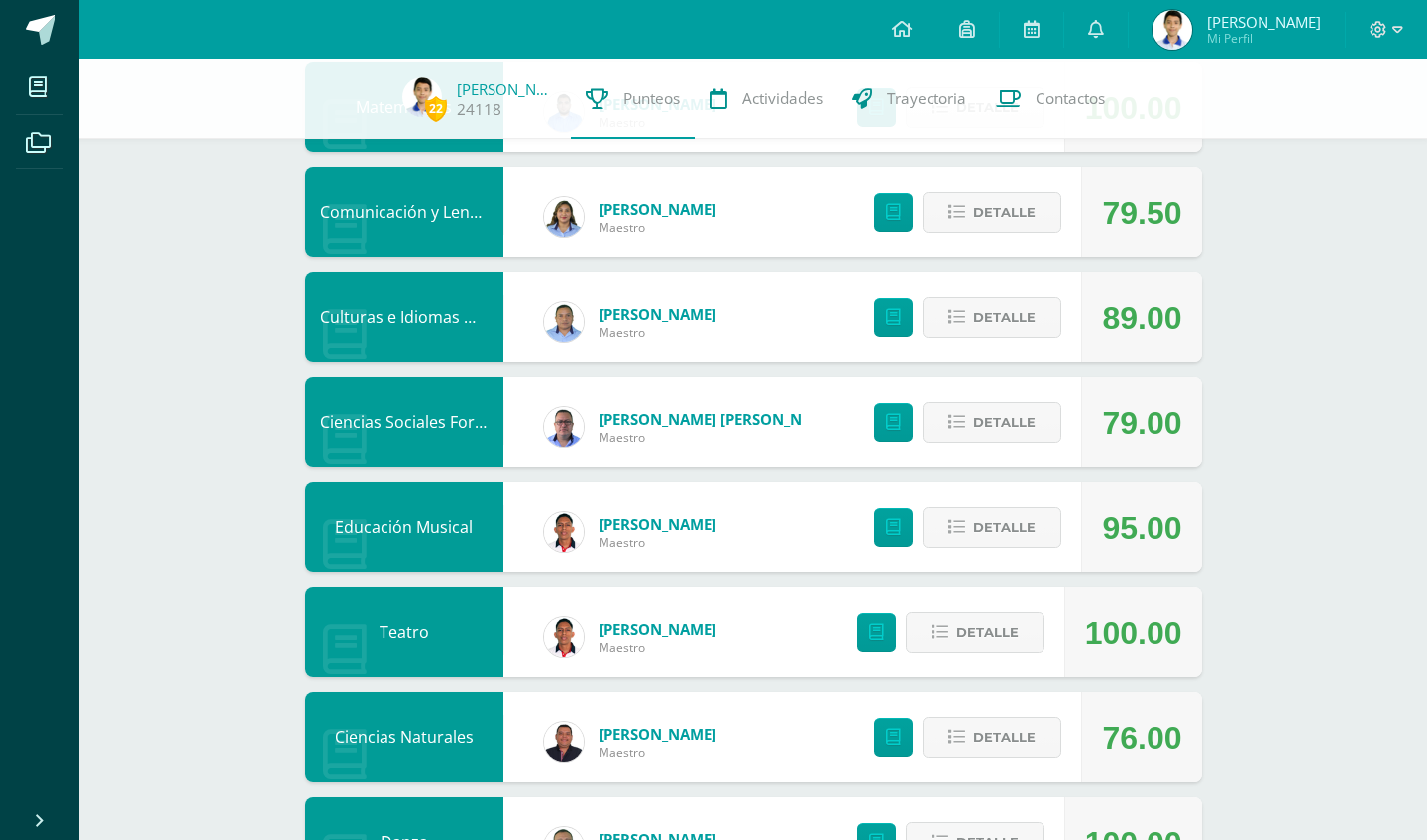 scroll, scrollTop: 362, scrollLeft: 0, axis: vertical 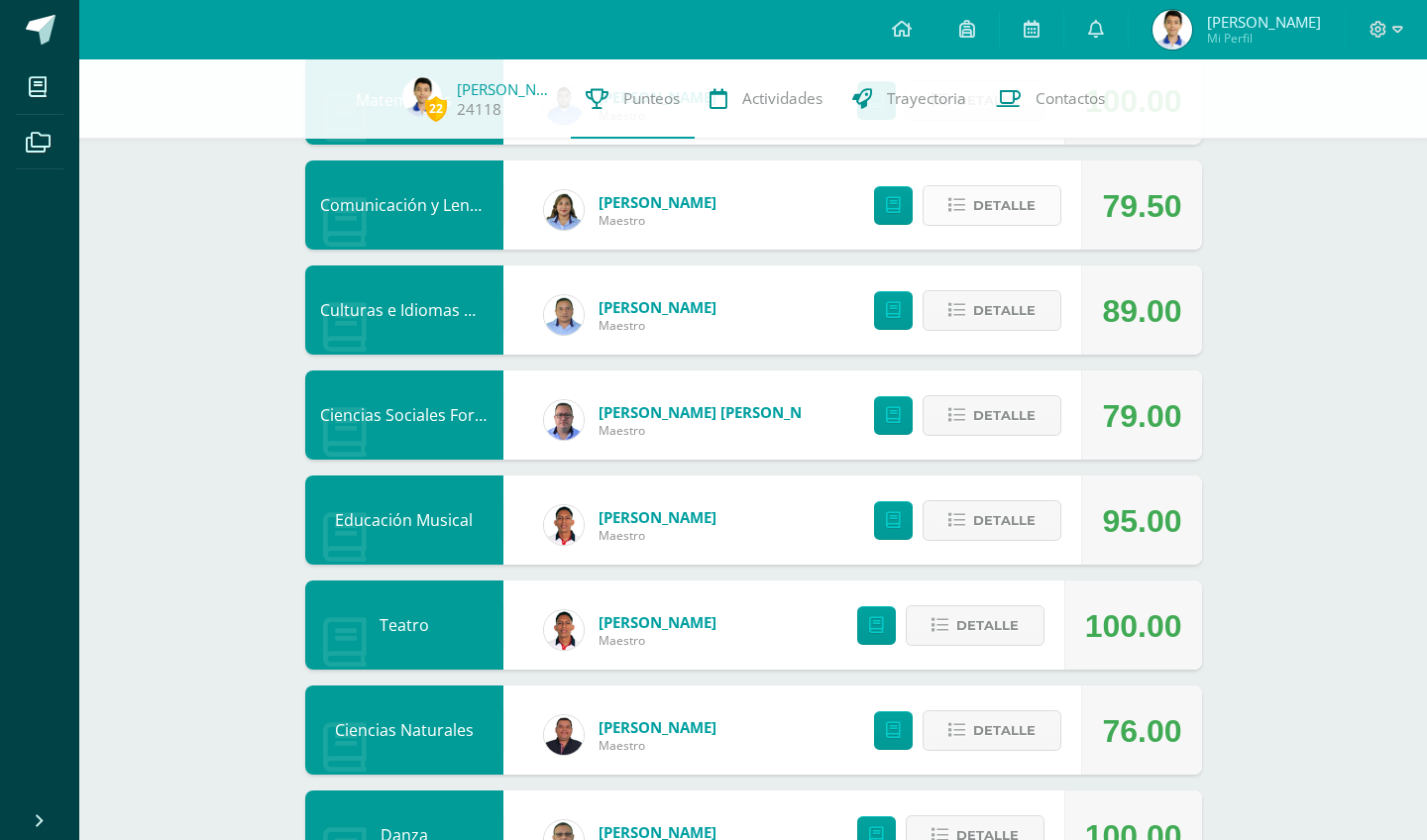 click on "Detalle" at bounding box center (992, 205) 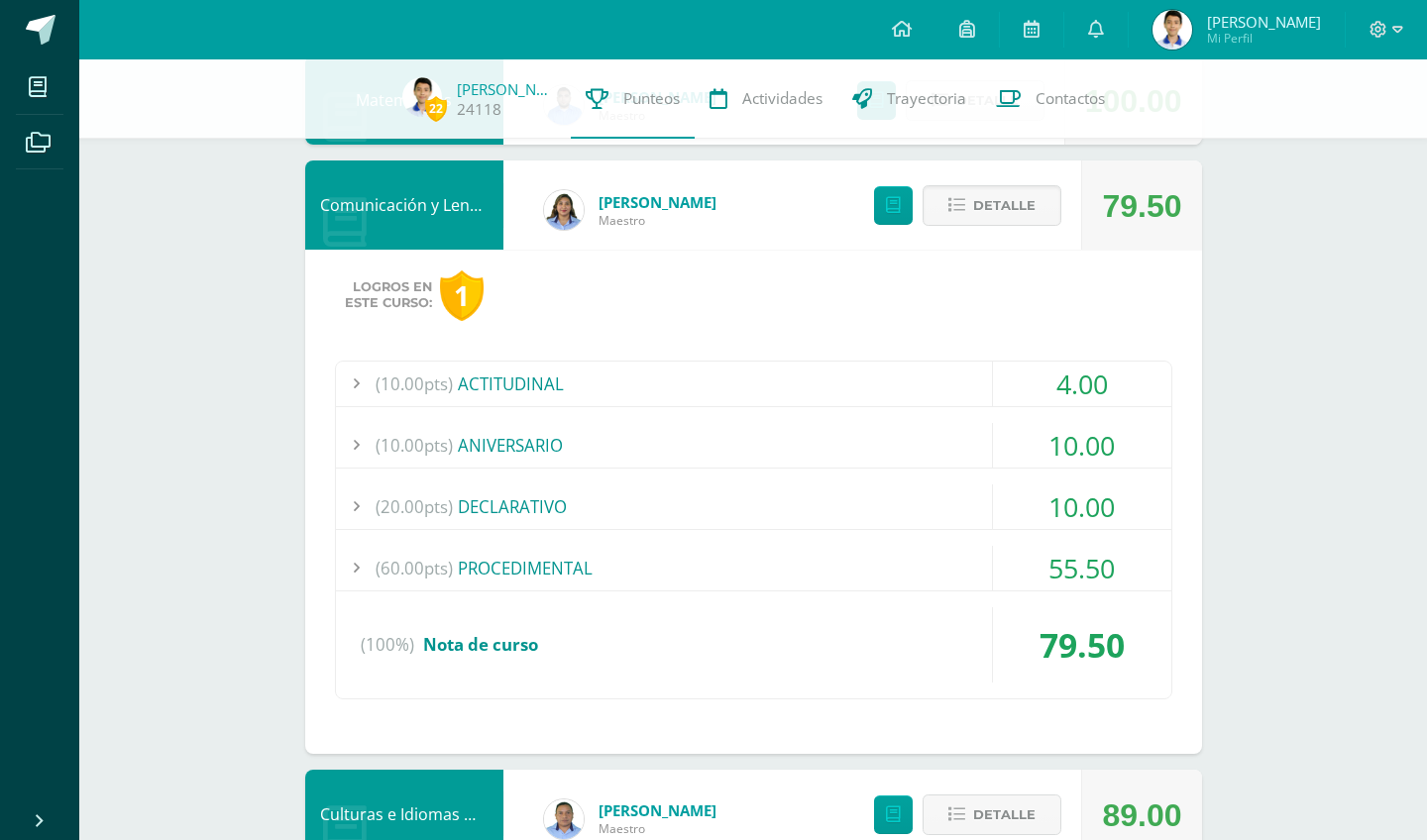 click on "(10.00pts)
ACTITUDINAL" at bounding box center [753, 383] 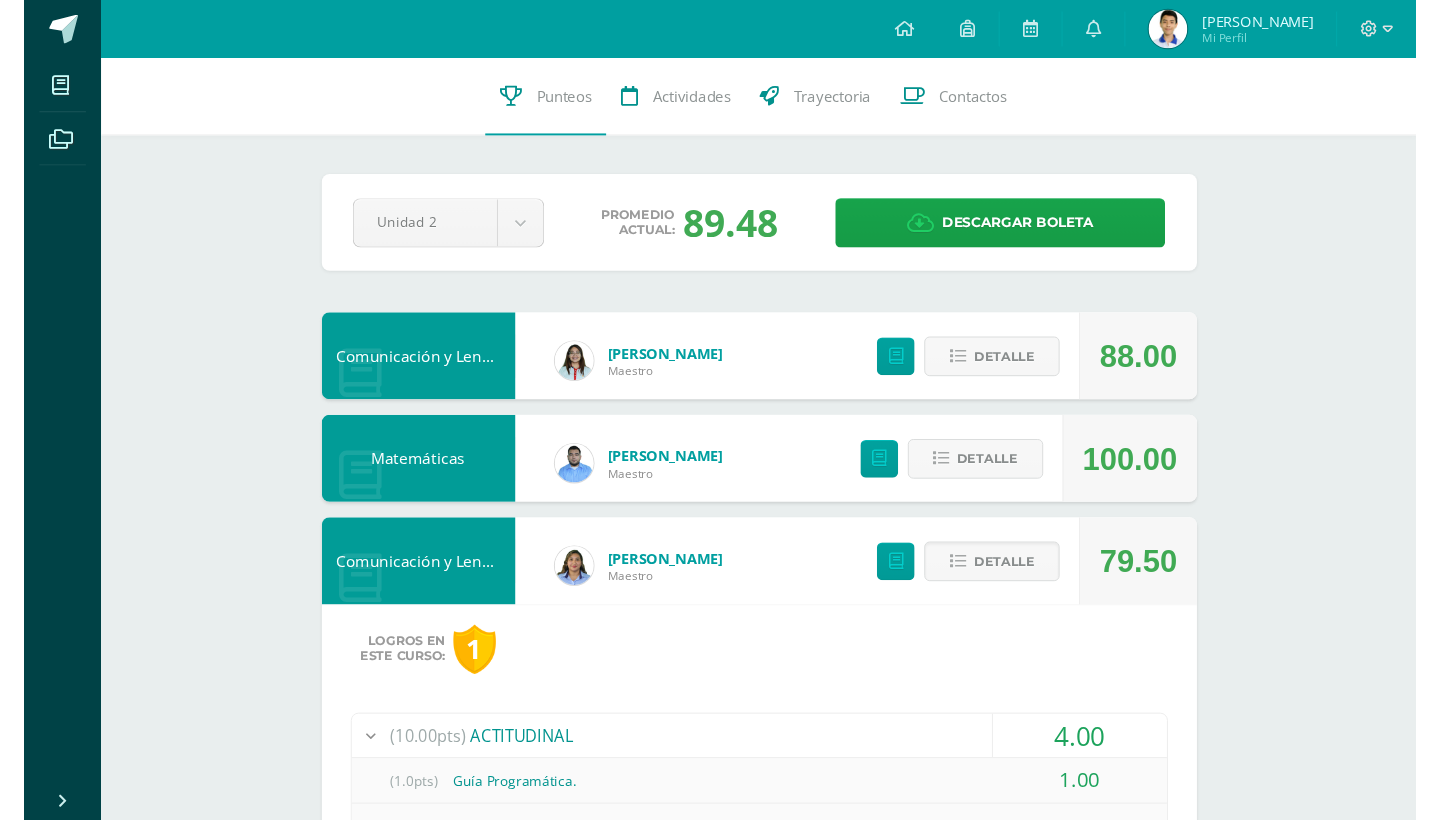scroll, scrollTop: 0, scrollLeft: 0, axis: both 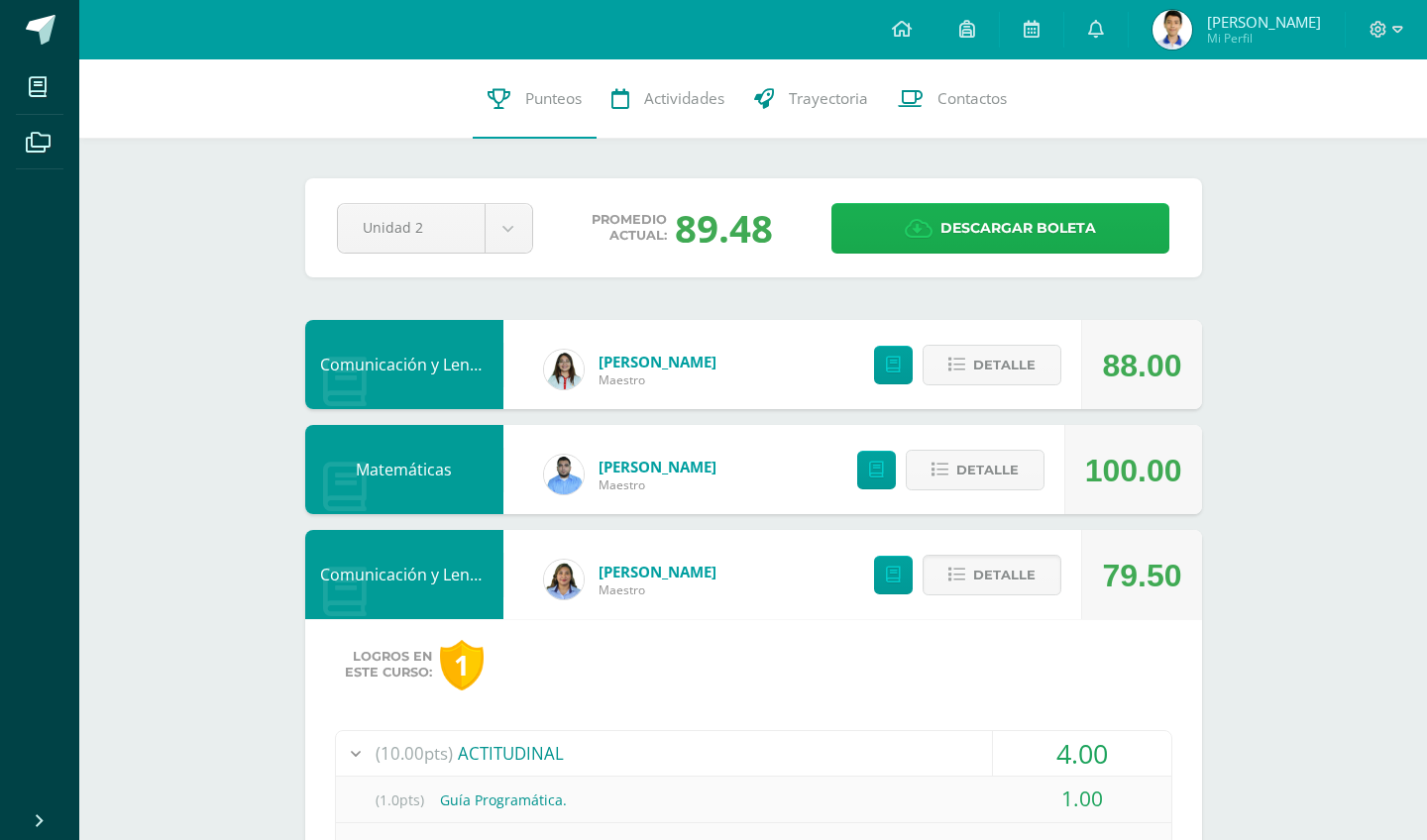 click on "Descargar boleta" at bounding box center (1018, 228) 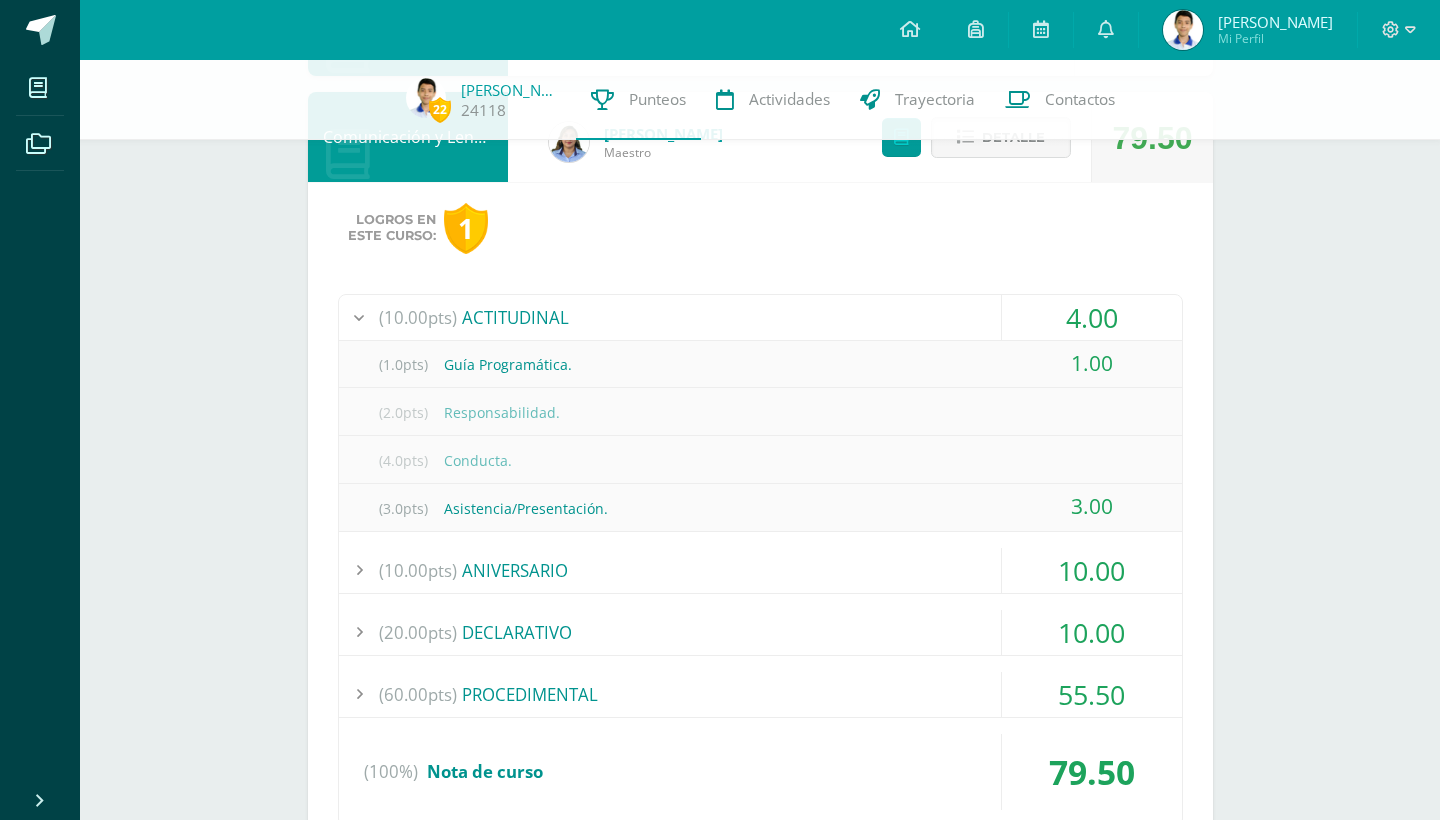scroll, scrollTop: 432, scrollLeft: 0, axis: vertical 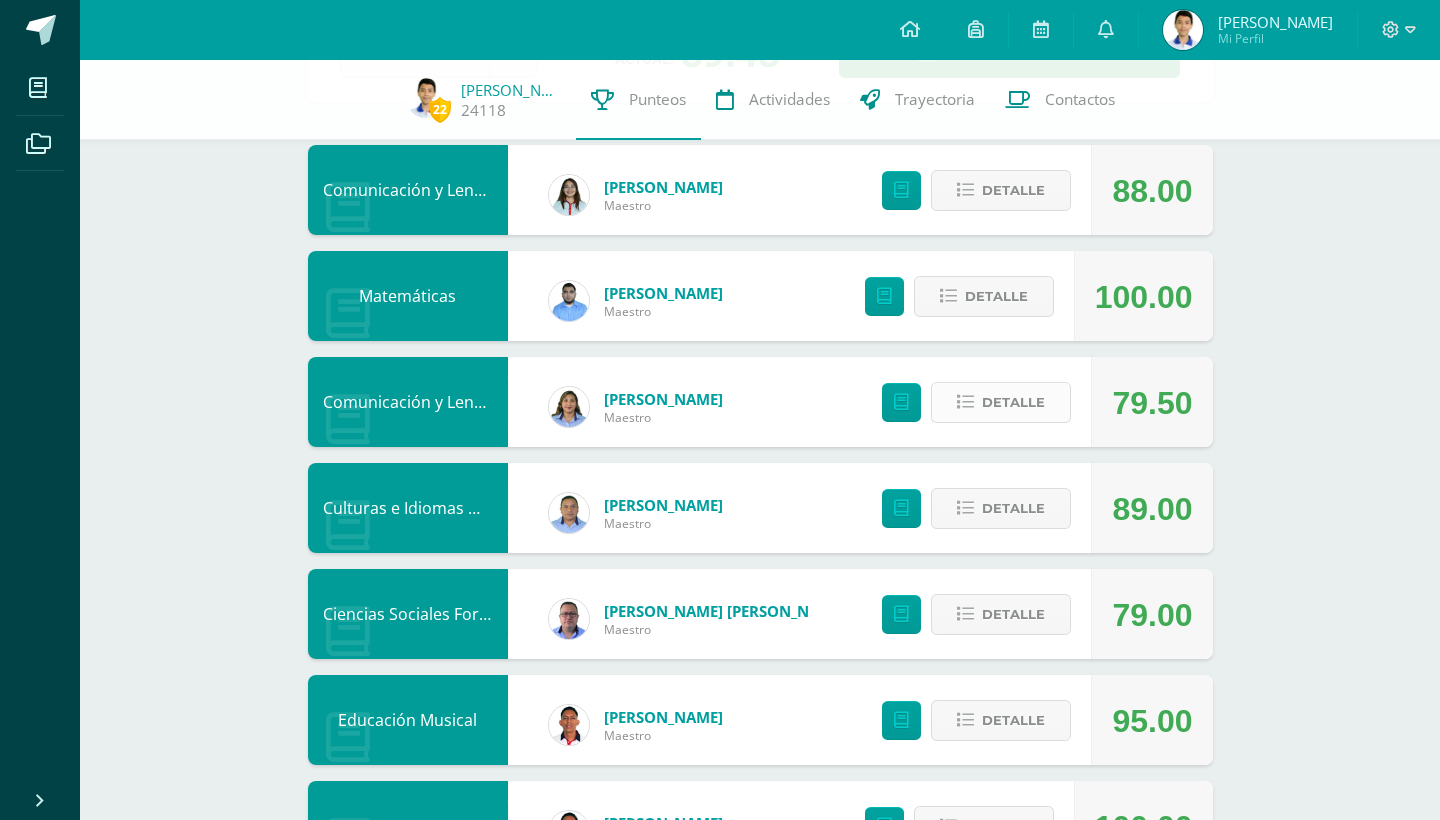click on "Detalle" at bounding box center (1013, 402) 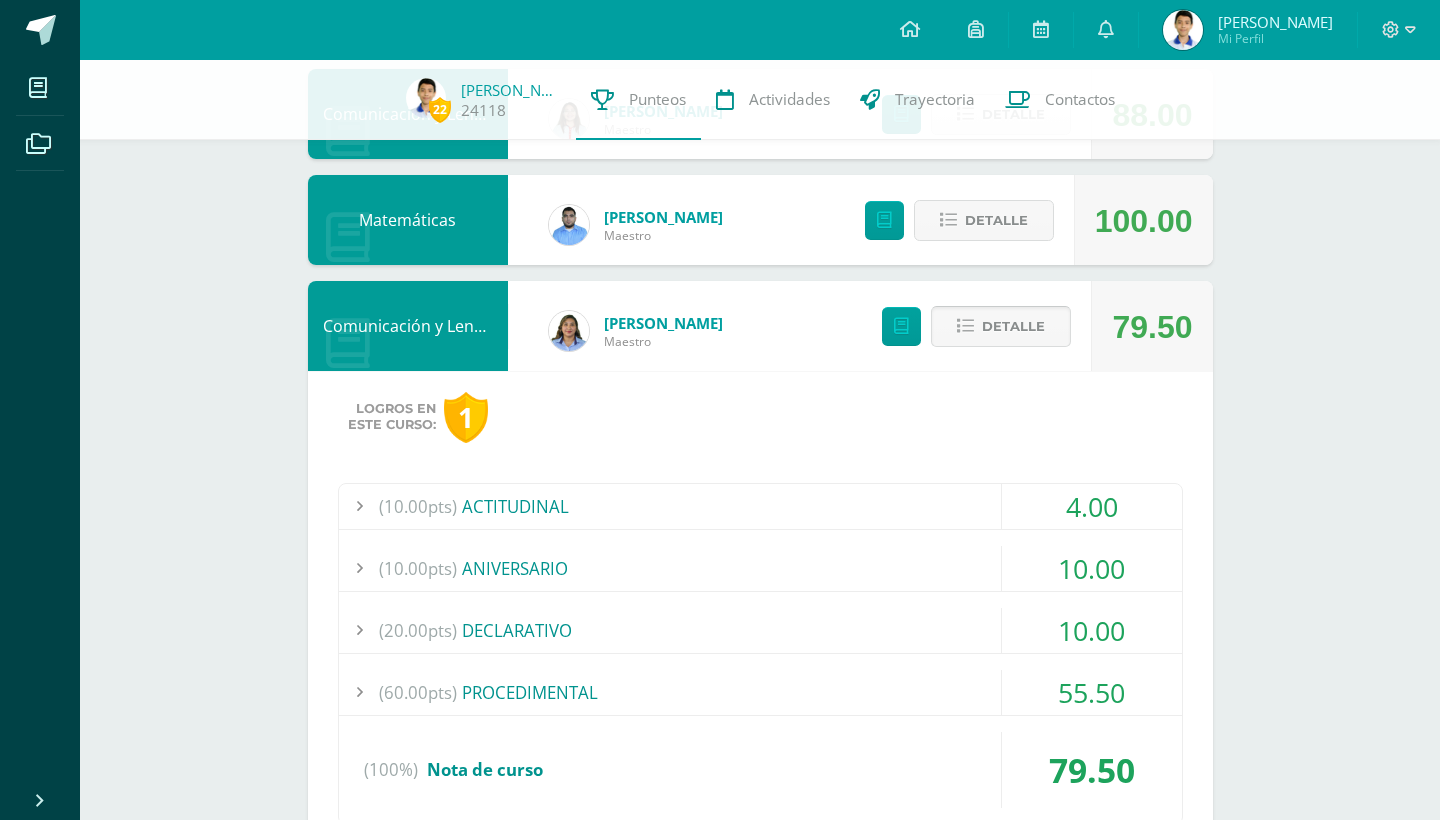scroll, scrollTop: 379, scrollLeft: 0, axis: vertical 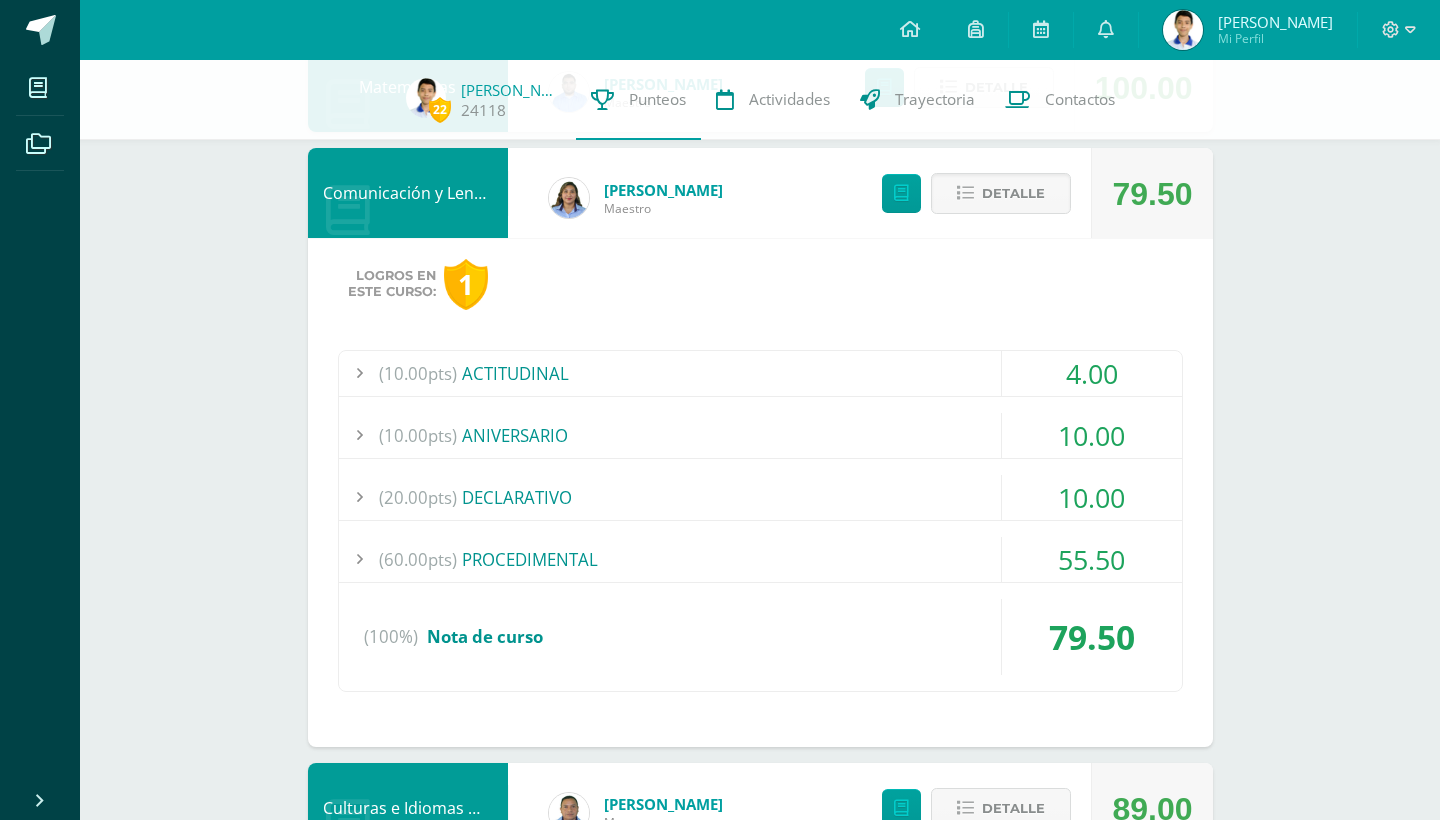 click on "(10.00pts)
ACTITUDINAL" at bounding box center (760, 373) 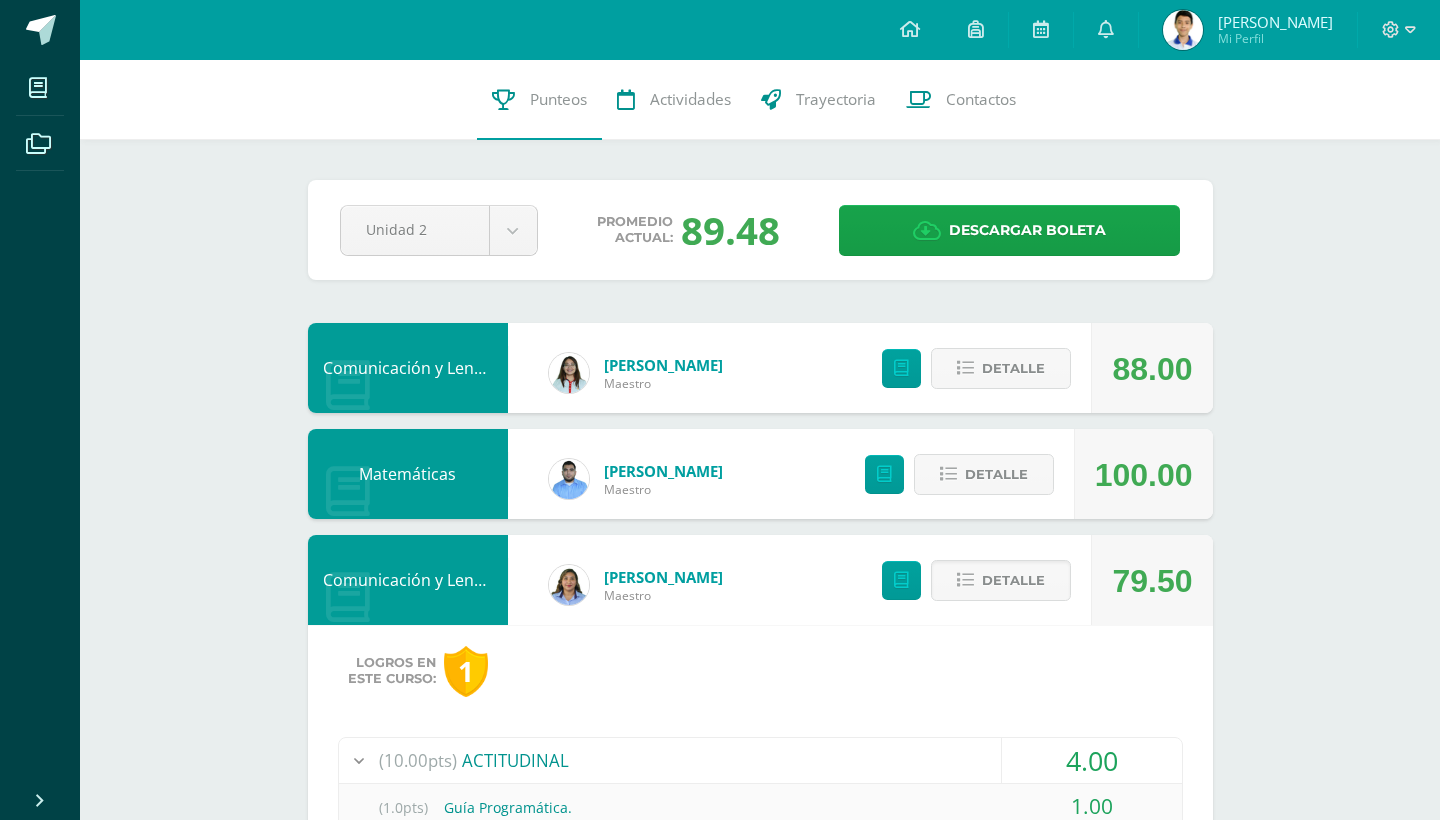scroll, scrollTop: 0, scrollLeft: 0, axis: both 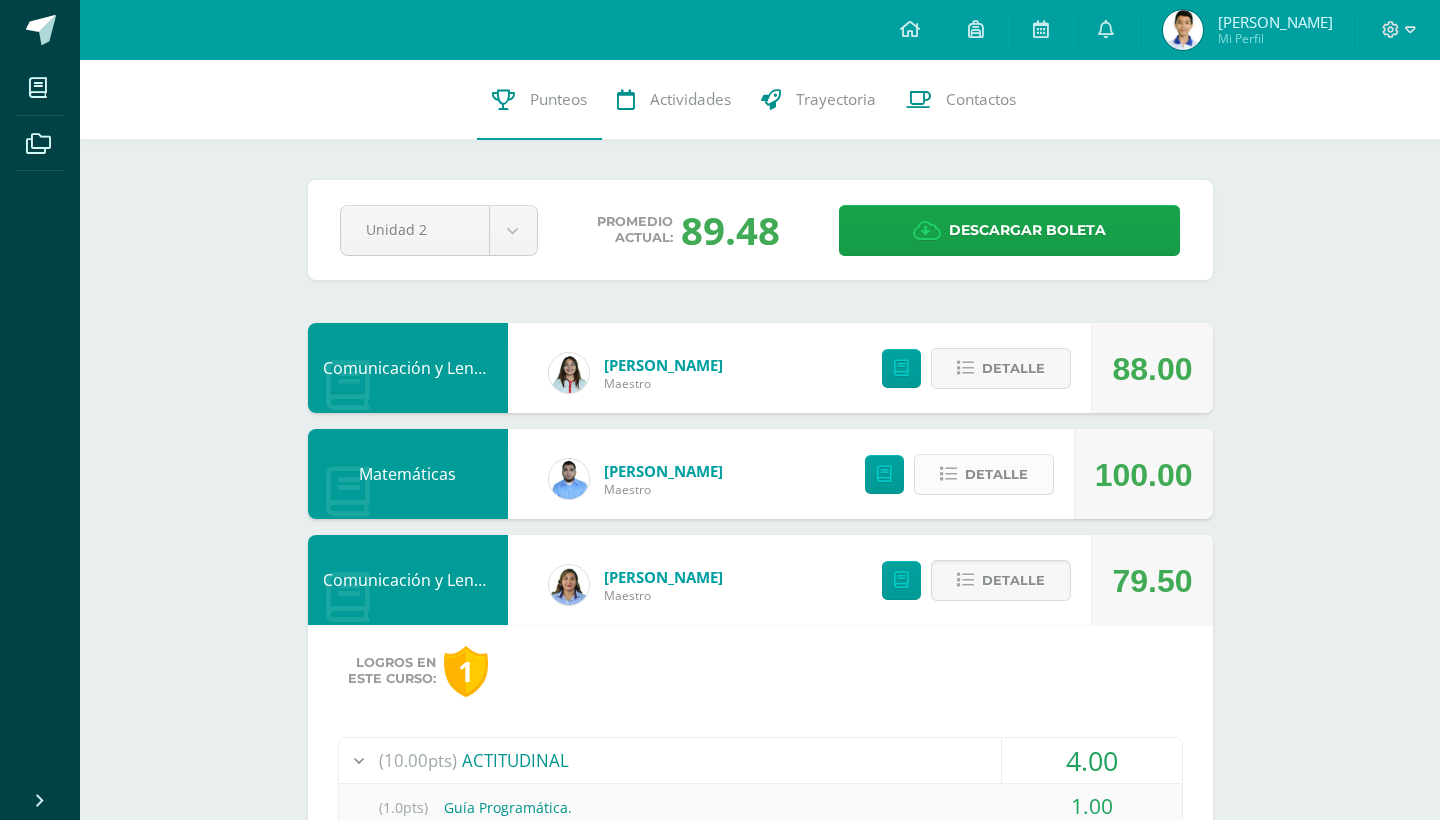 click on "Detalle" at bounding box center [996, 474] 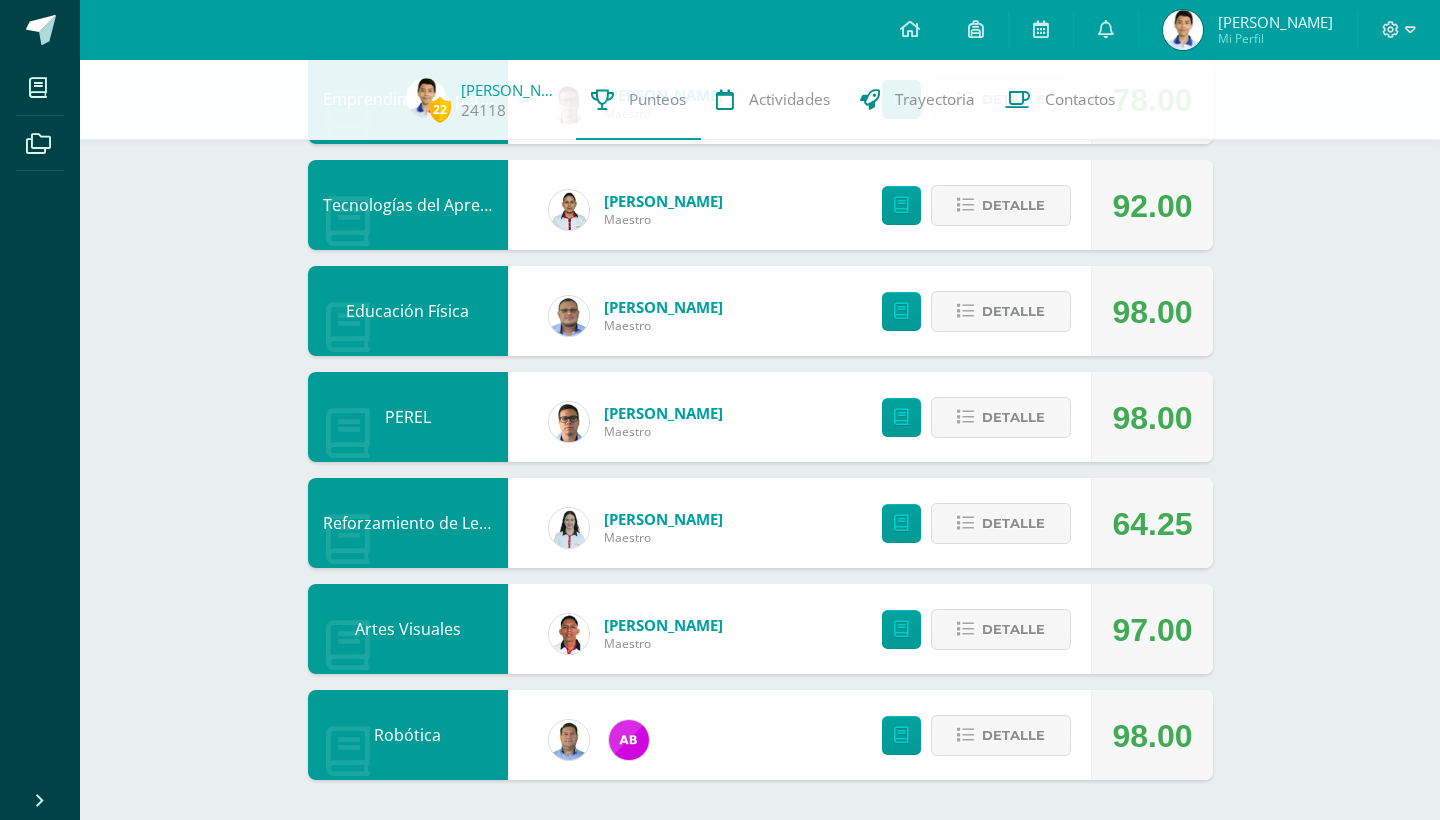 scroll, scrollTop: 2423, scrollLeft: 0, axis: vertical 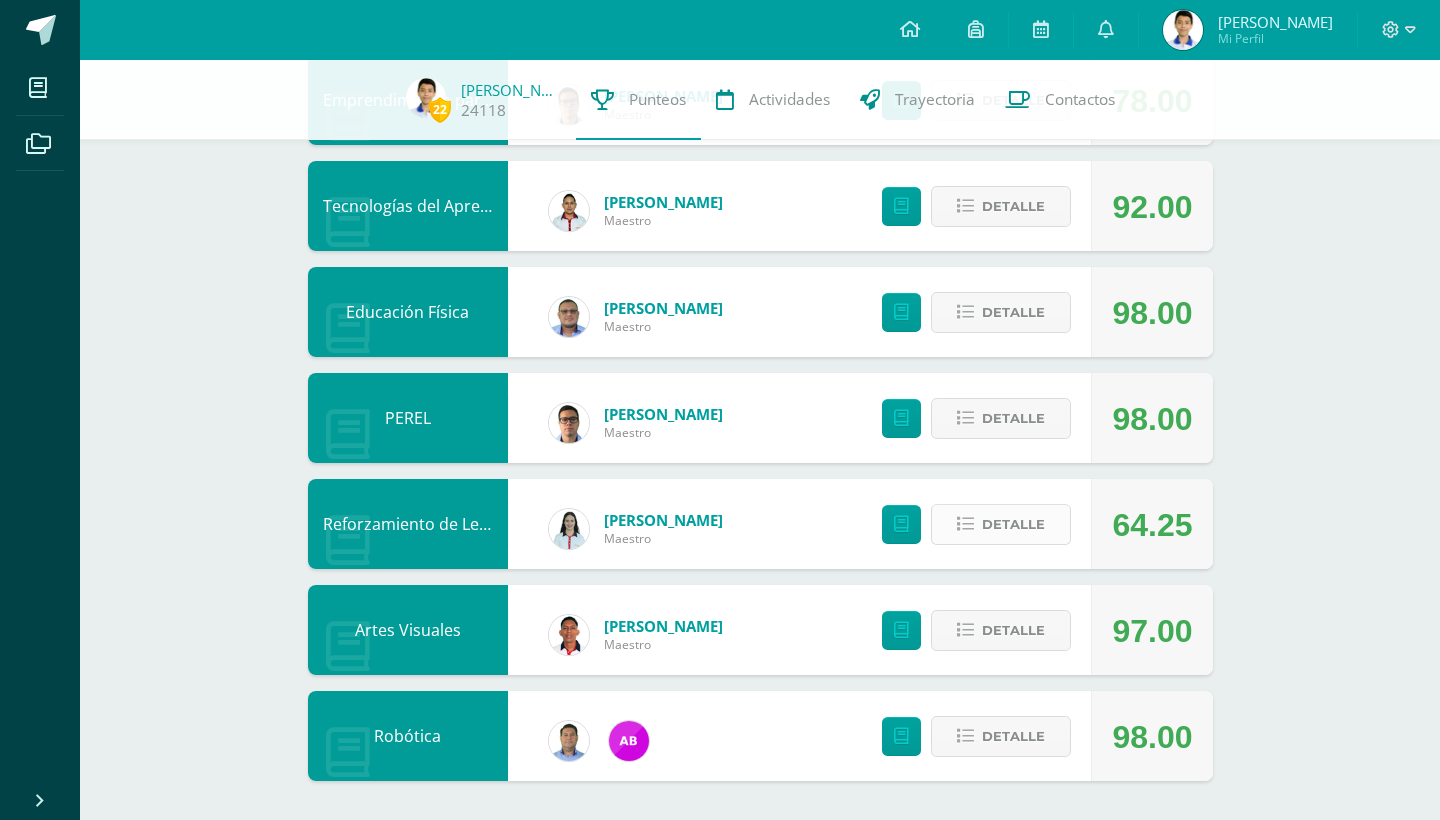 click on "Detalle" at bounding box center (1013, 524) 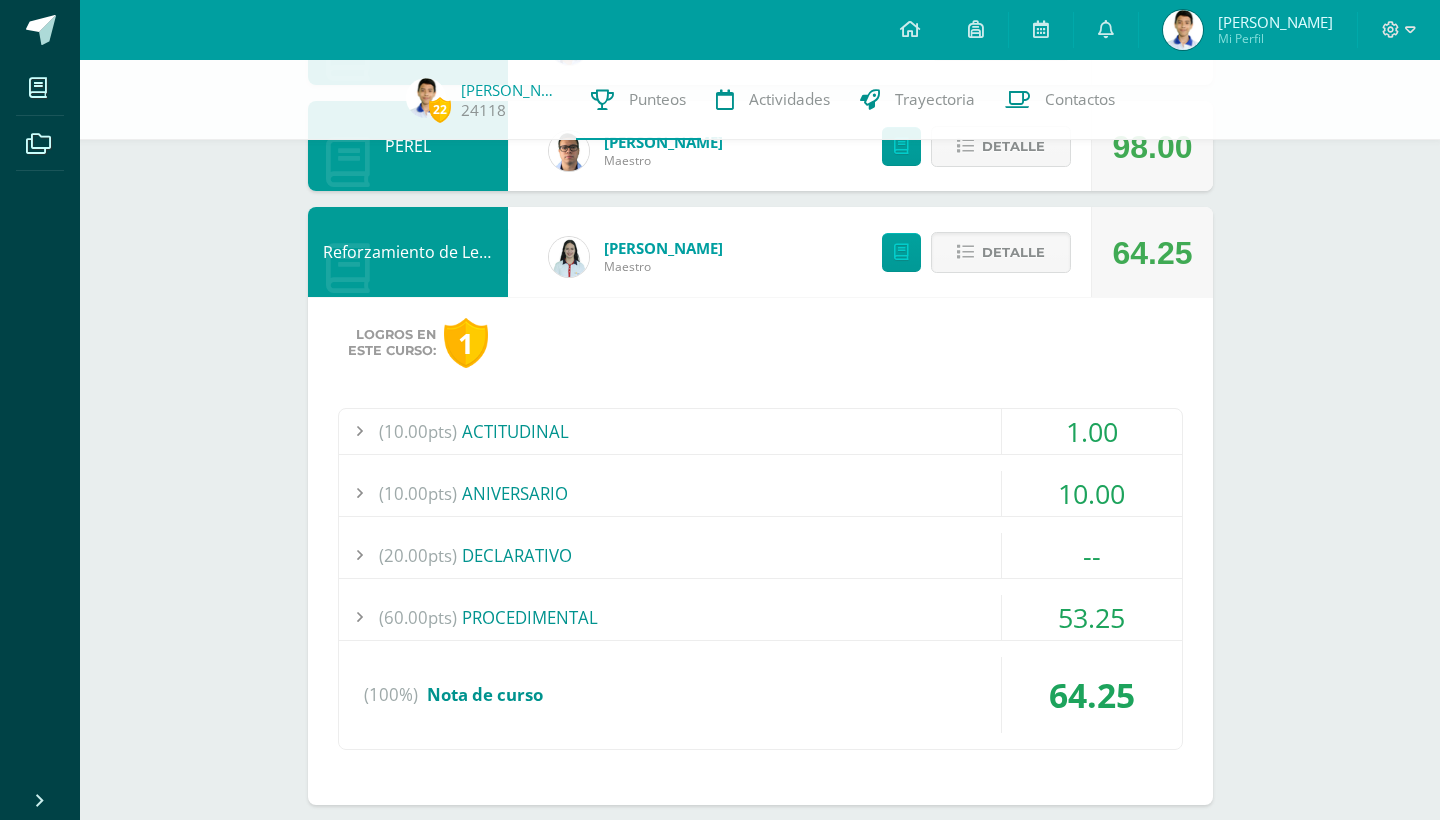 scroll, scrollTop: 2729, scrollLeft: 0, axis: vertical 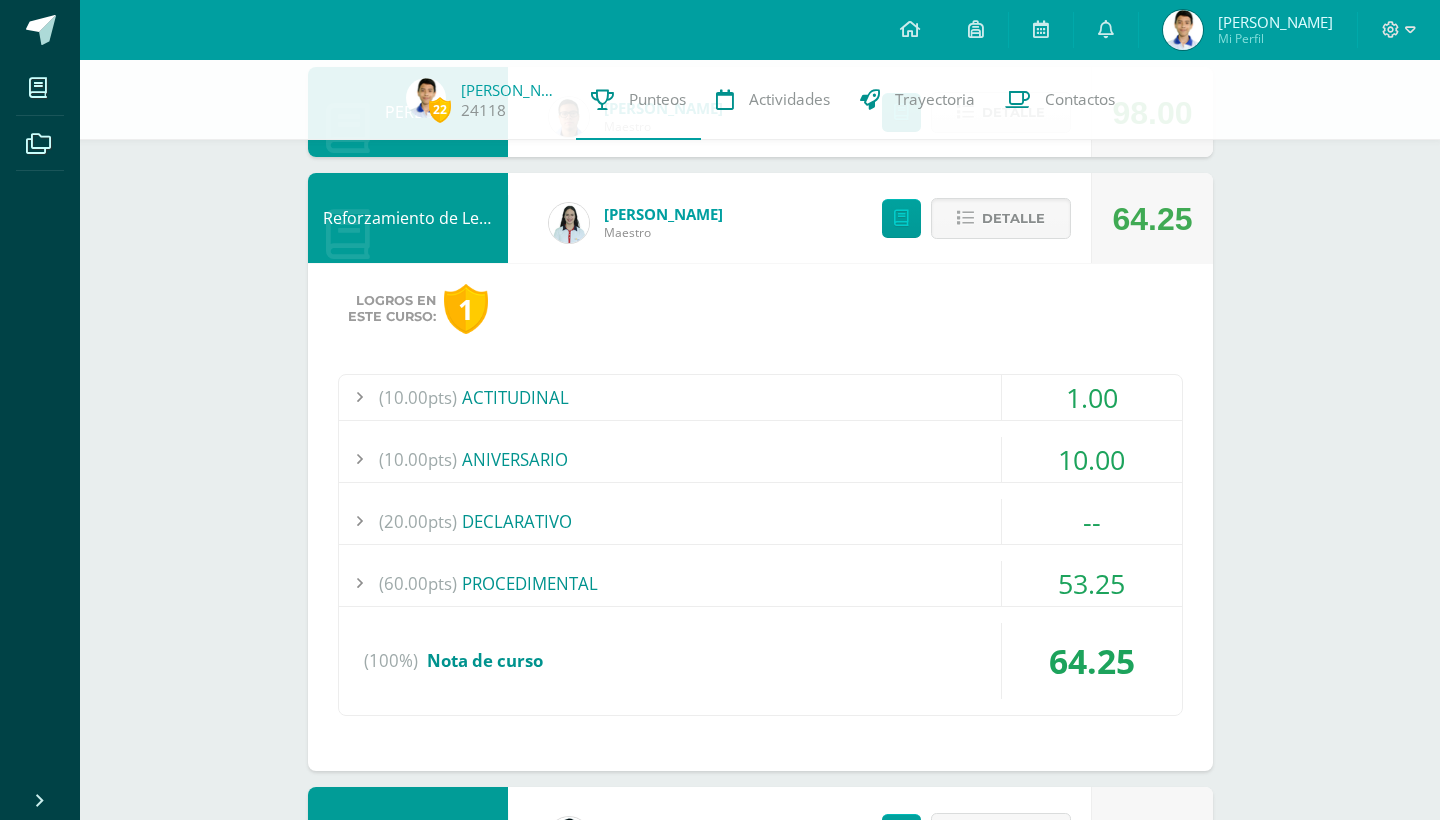 click on "(60.00pts)
PROCEDIMENTAL" at bounding box center [760, 583] 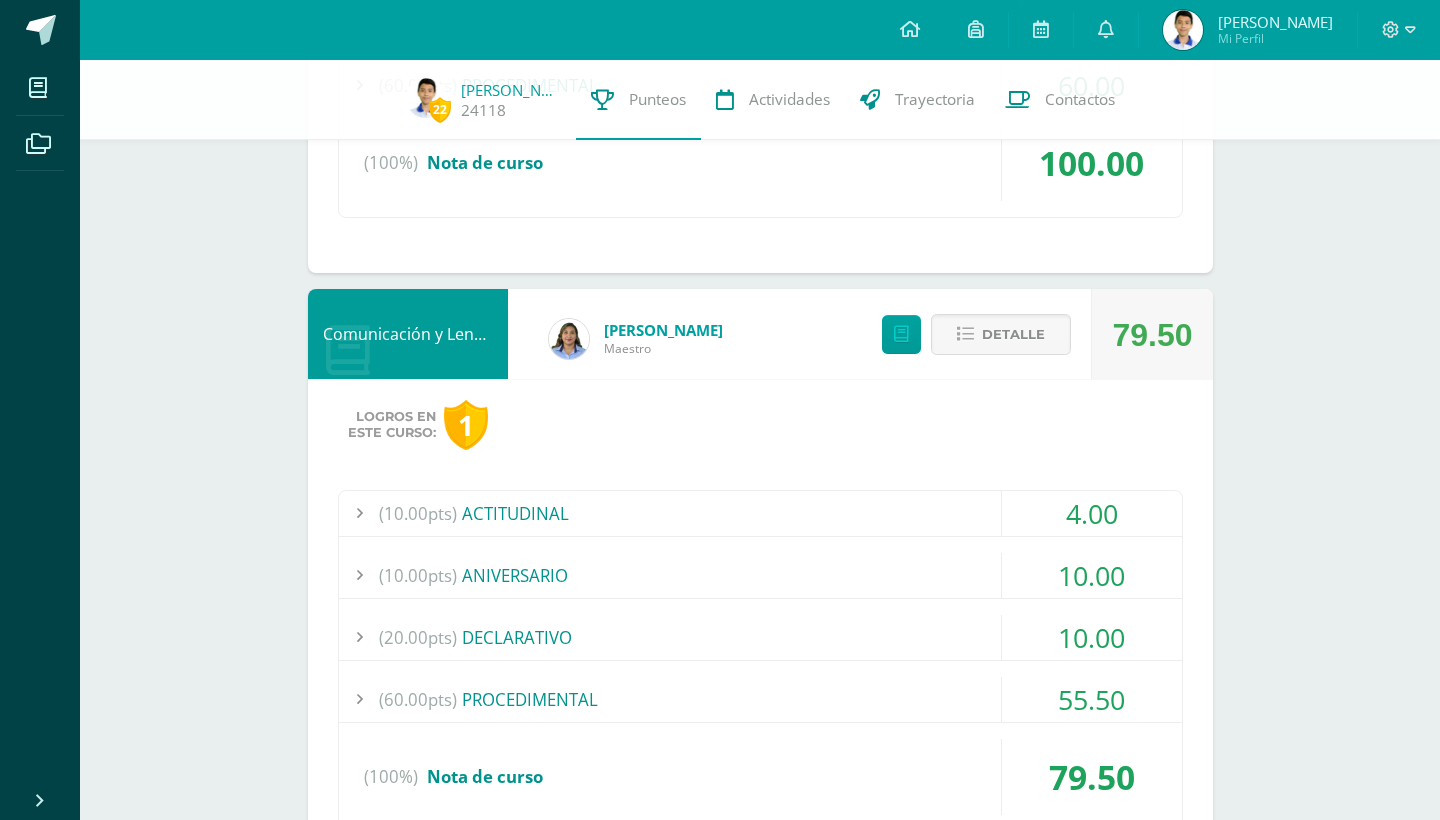 scroll, scrollTop: 764, scrollLeft: 0, axis: vertical 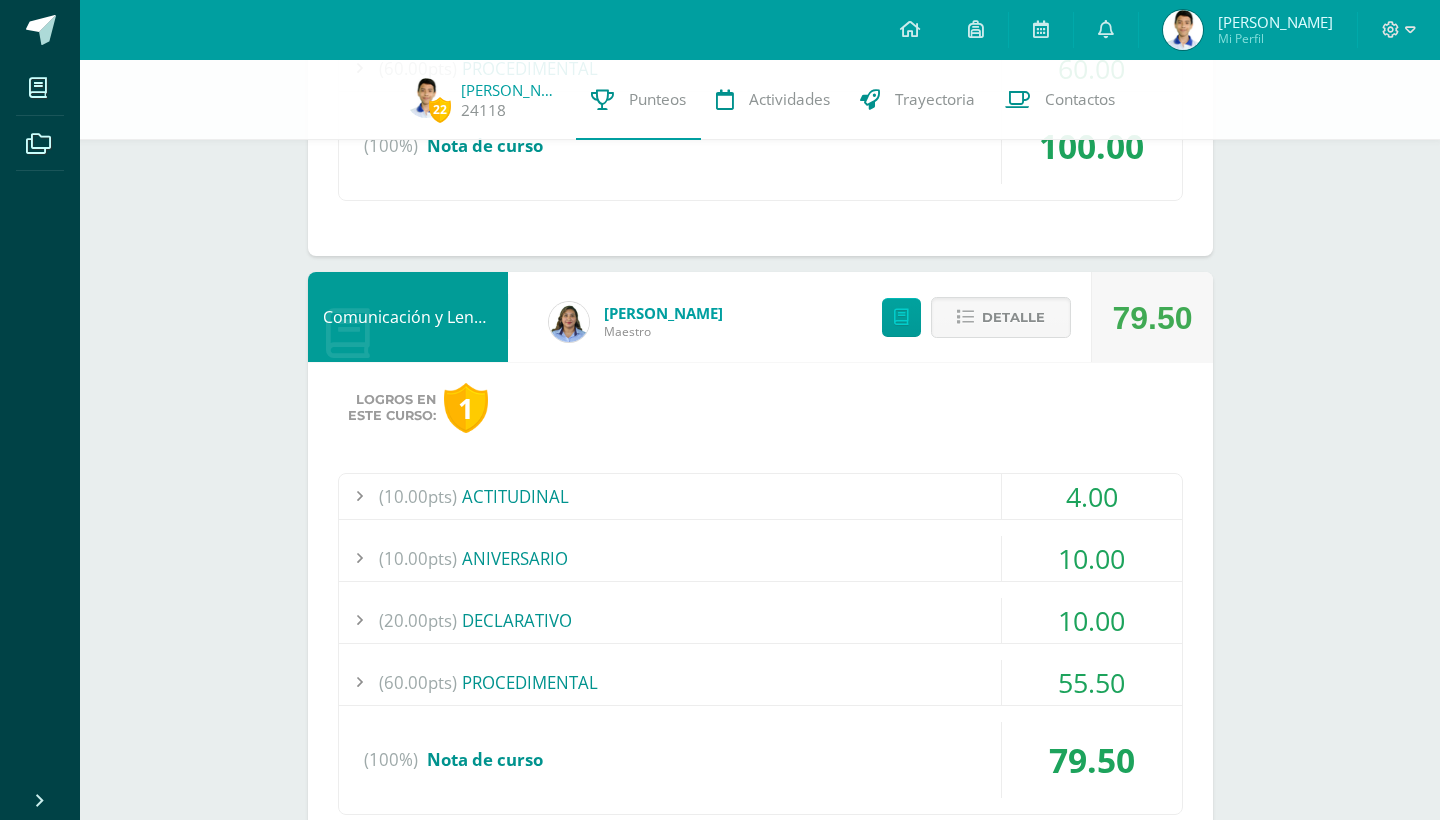 click on "1" at bounding box center (466, 408) 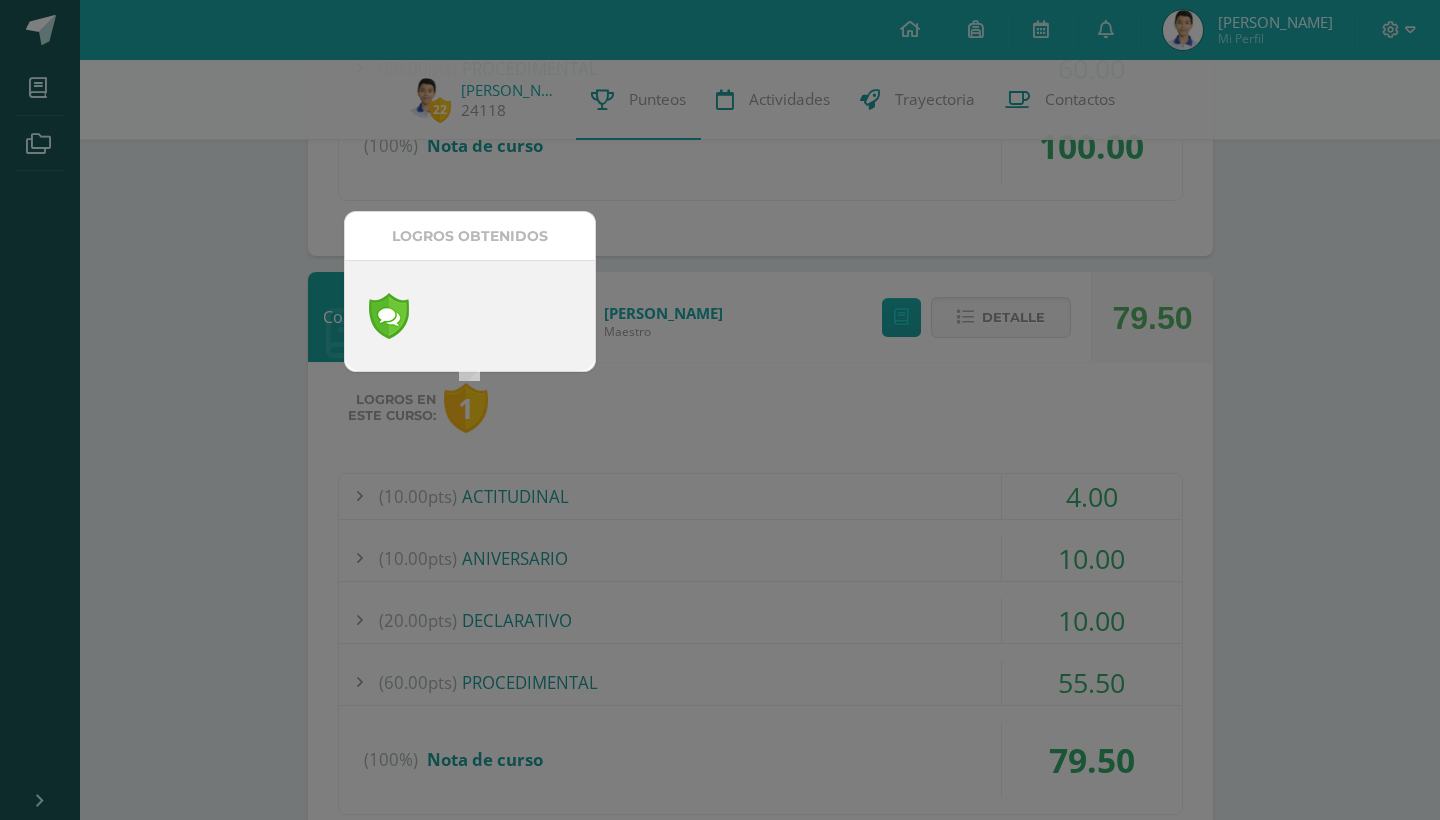 click on "Loading..." at bounding box center [720, 410] 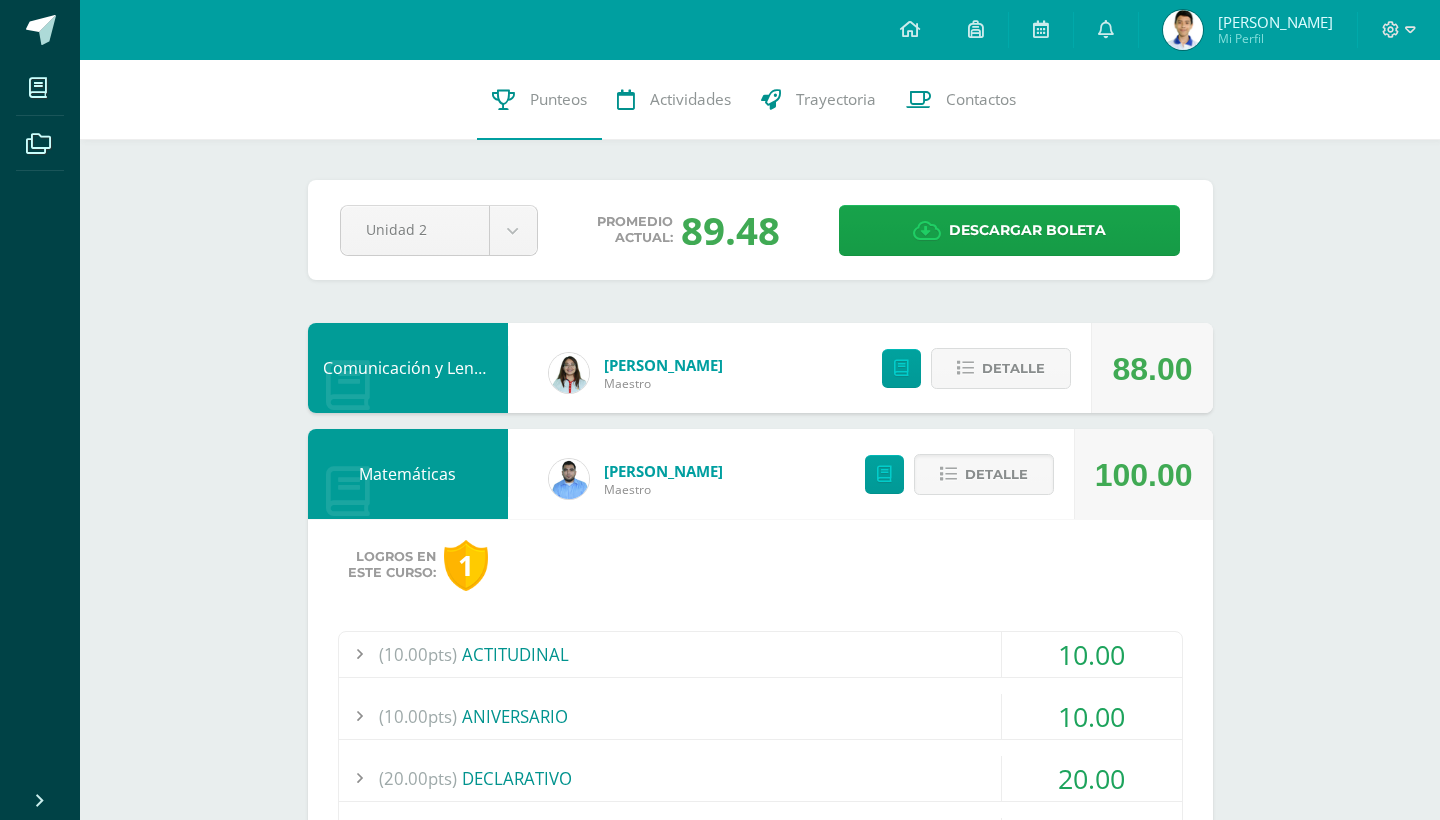 scroll, scrollTop: 0, scrollLeft: 0, axis: both 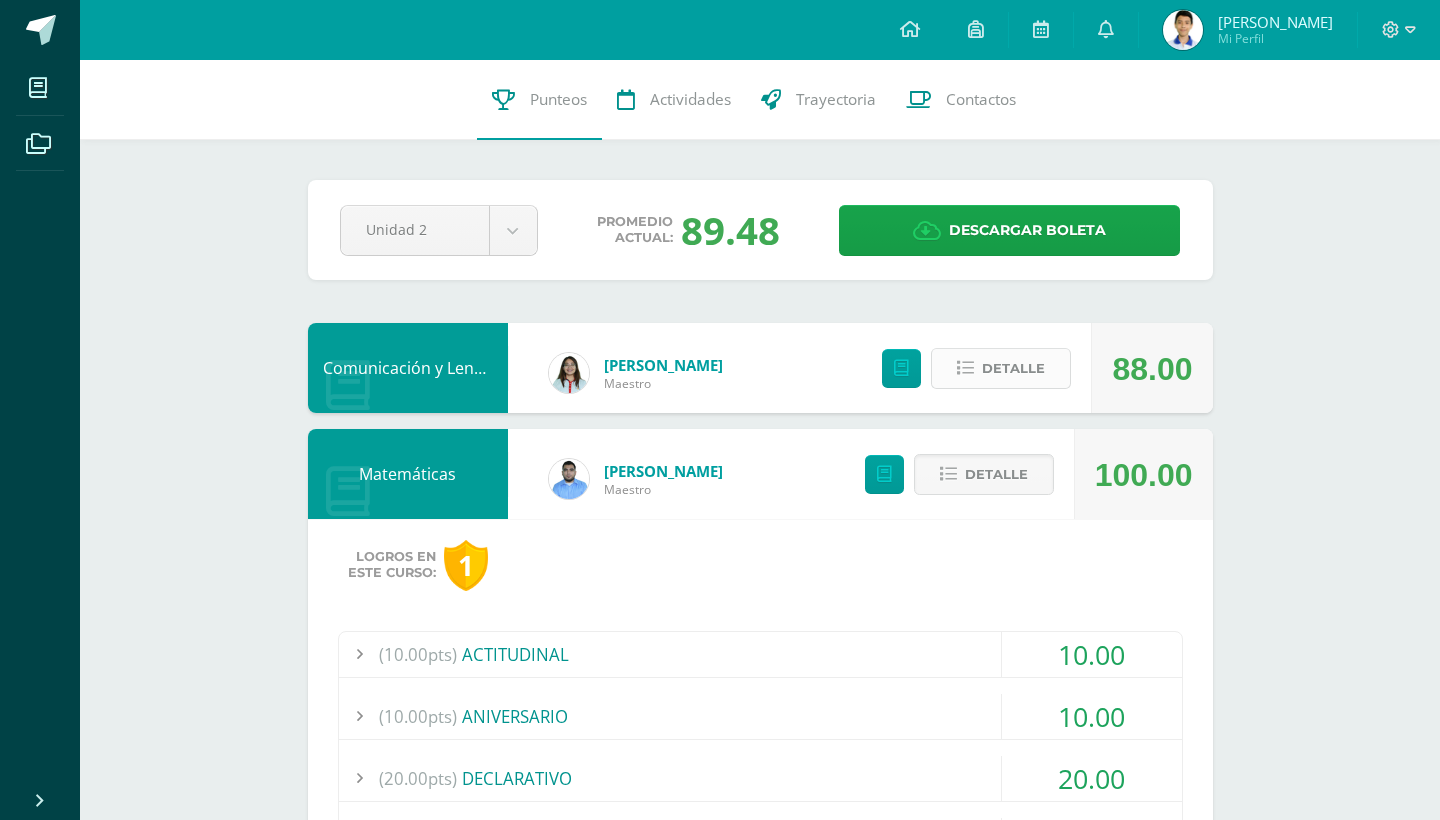 click on "Detalle" at bounding box center [1001, 368] 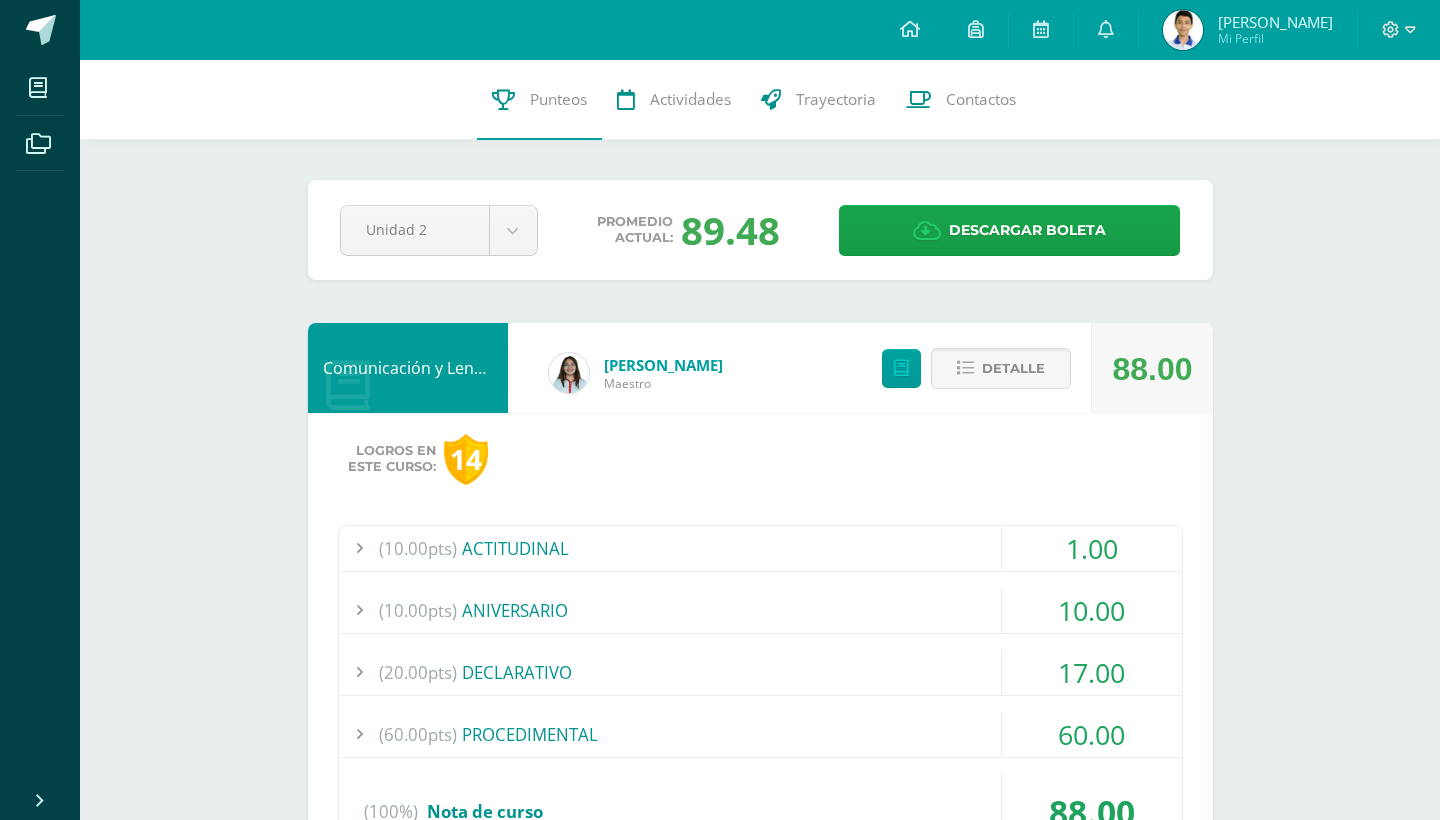 click on "14" at bounding box center [466, 459] 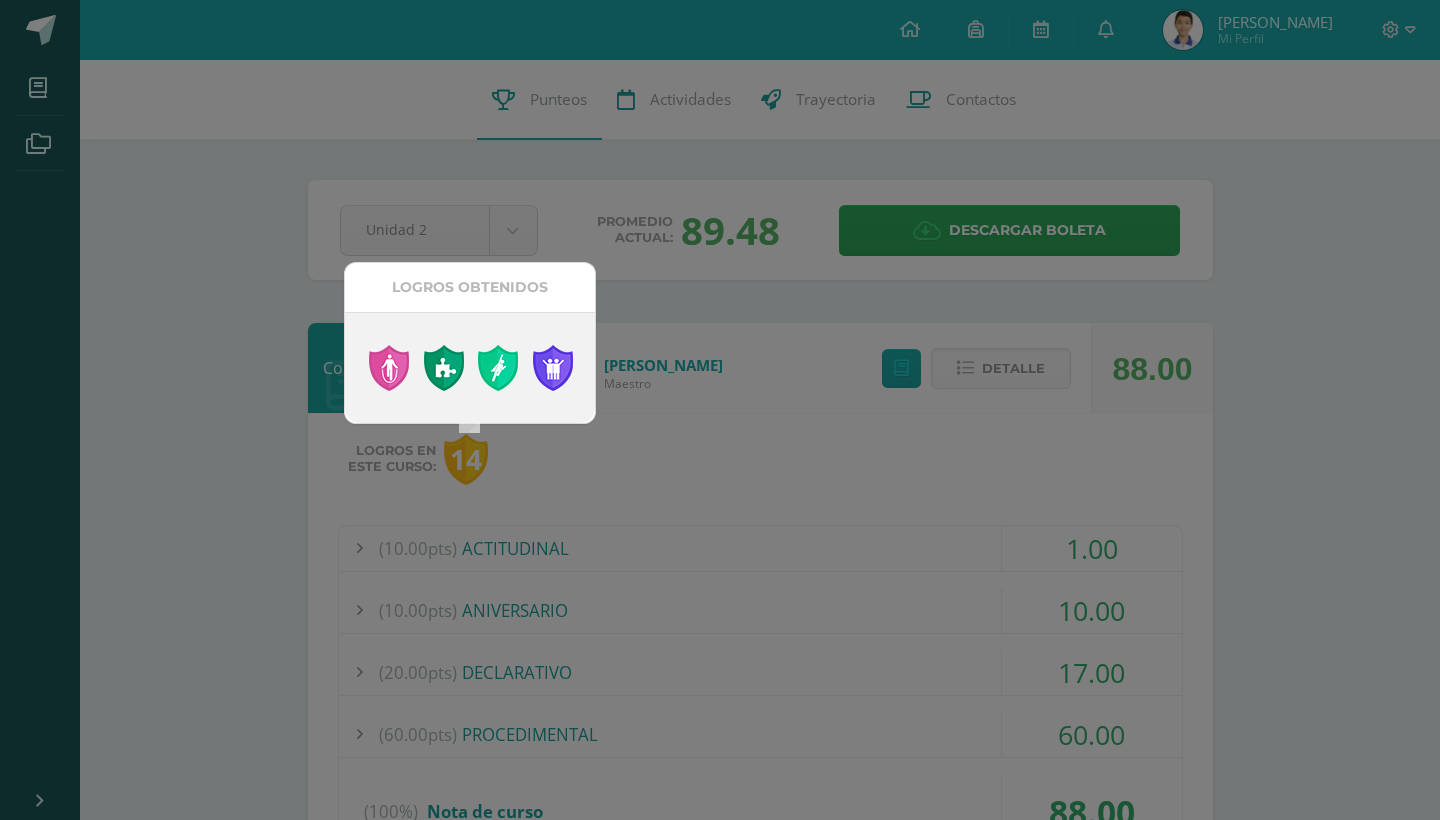 click at bounding box center (389, 368) 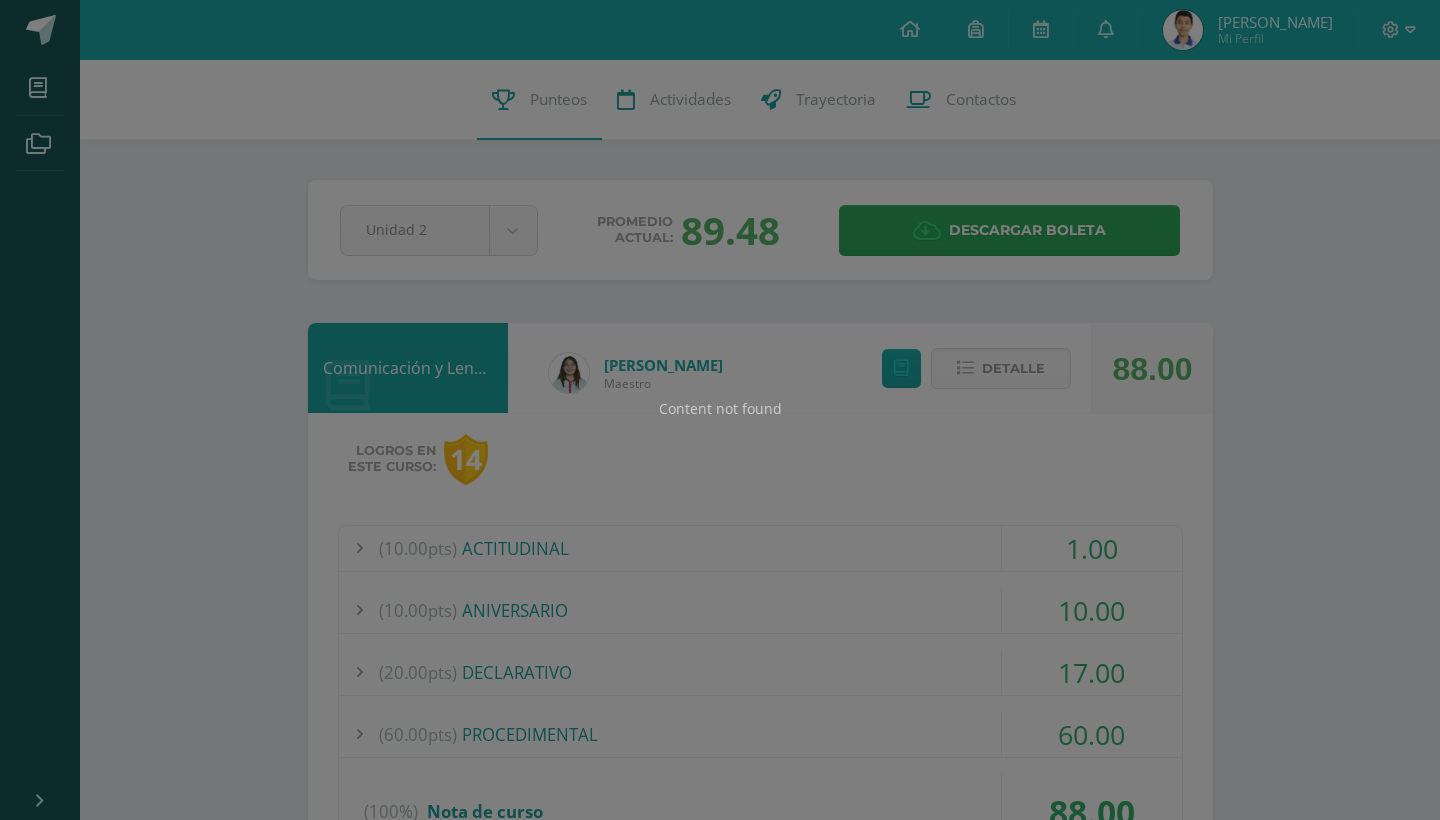 click on "Content not found" at bounding box center (720, 410) 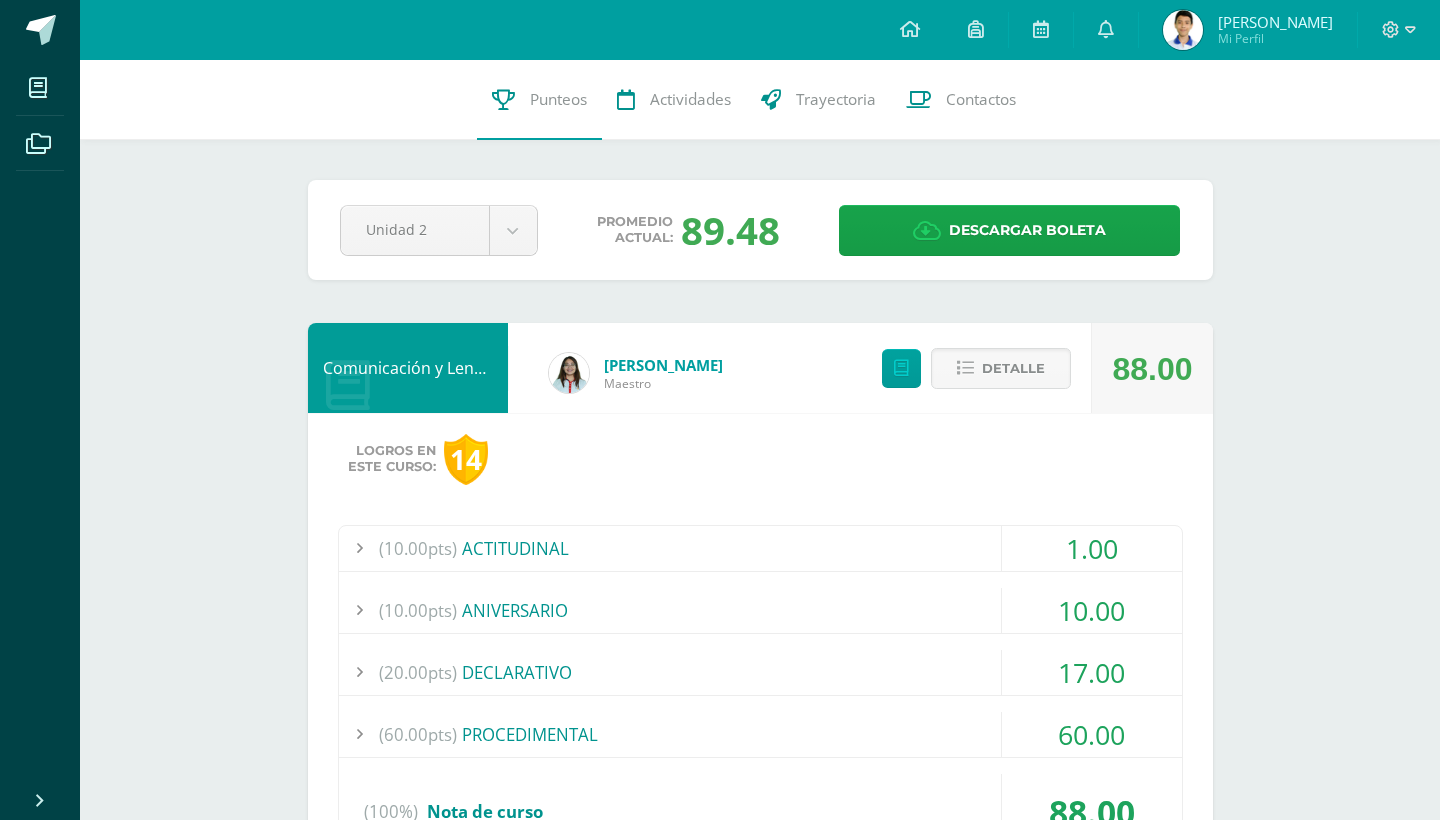 scroll, scrollTop: 0, scrollLeft: 0, axis: both 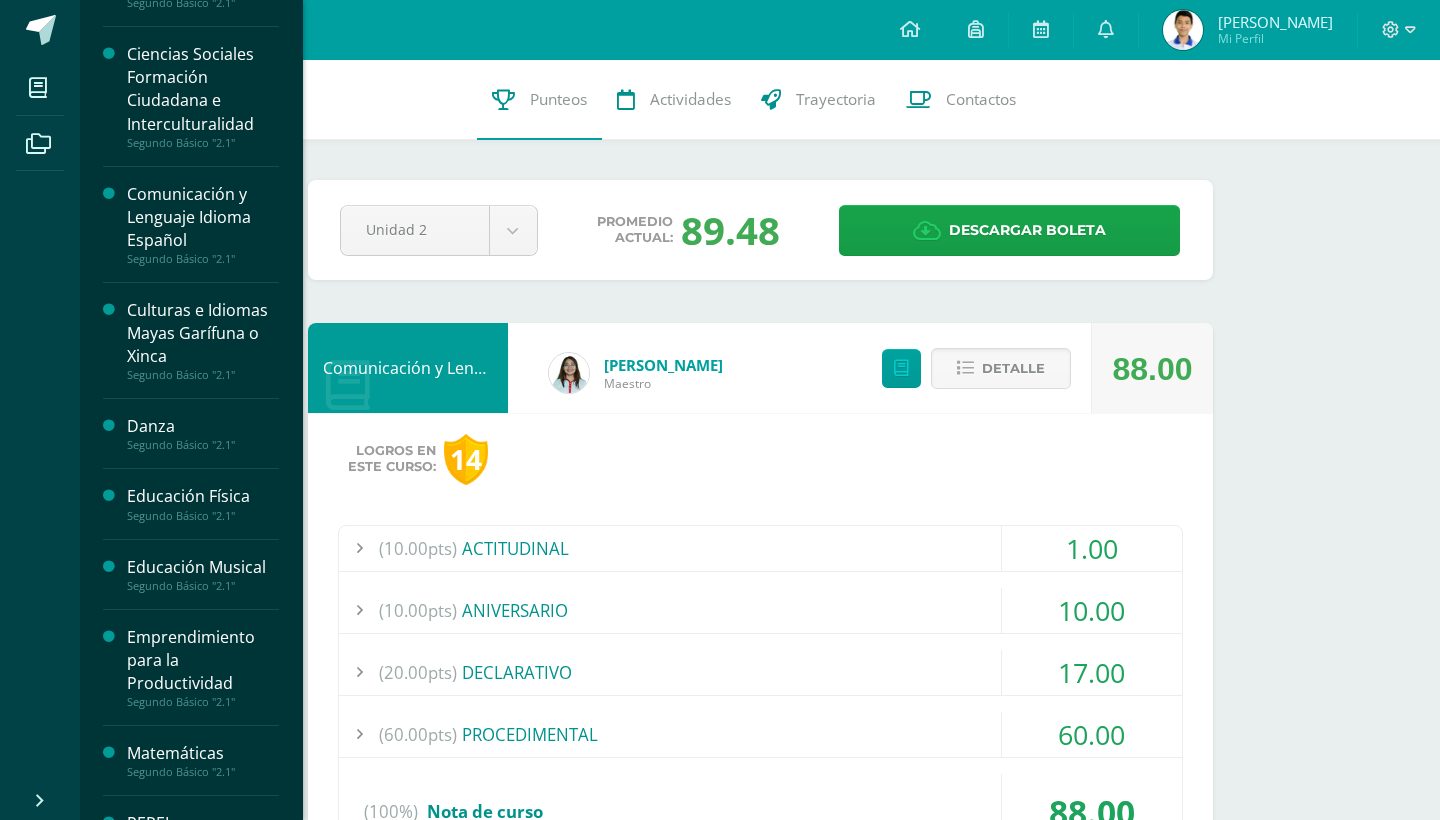click on "Educación Musical" at bounding box center [203, 567] 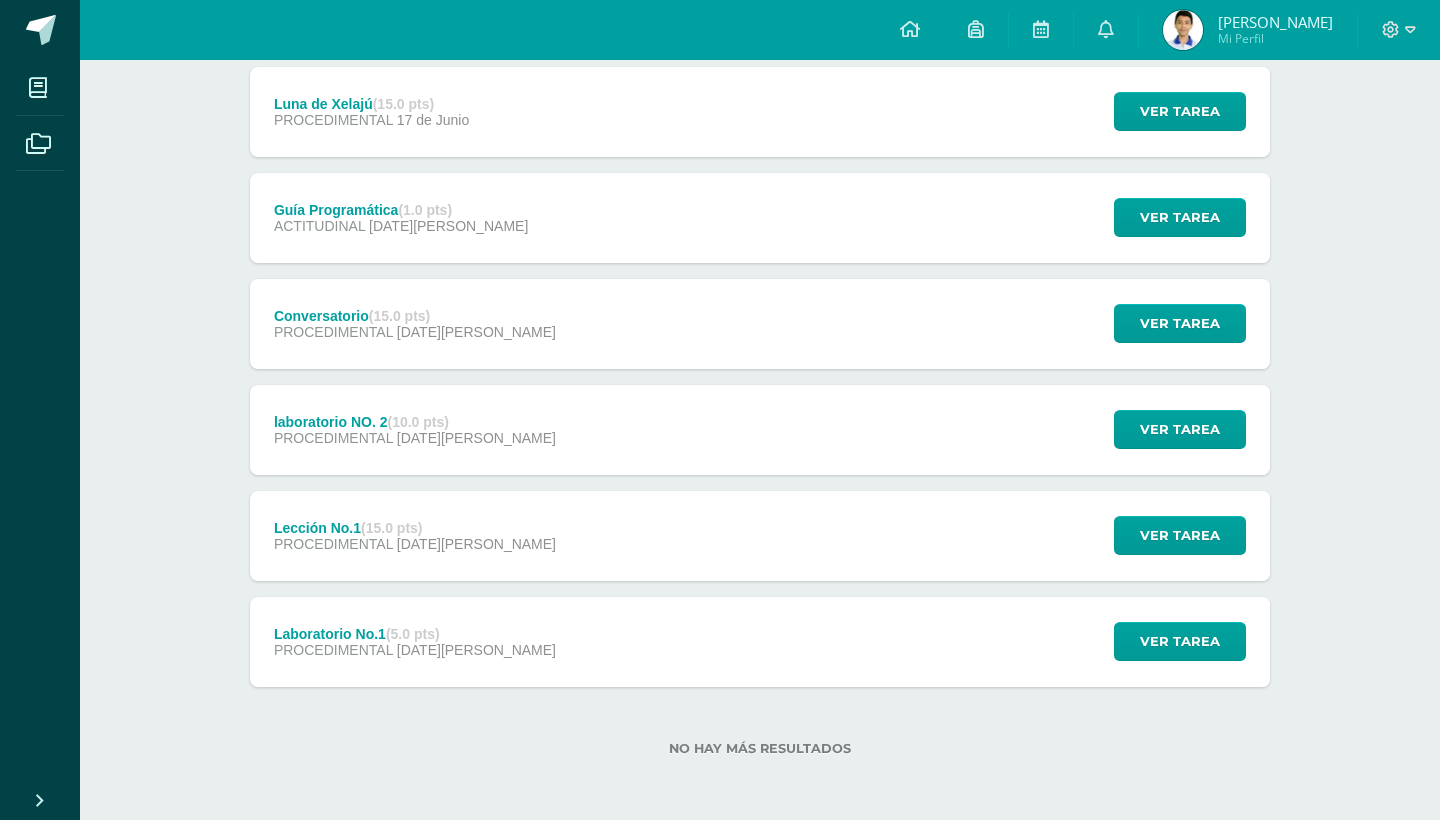 scroll, scrollTop: 584, scrollLeft: 0, axis: vertical 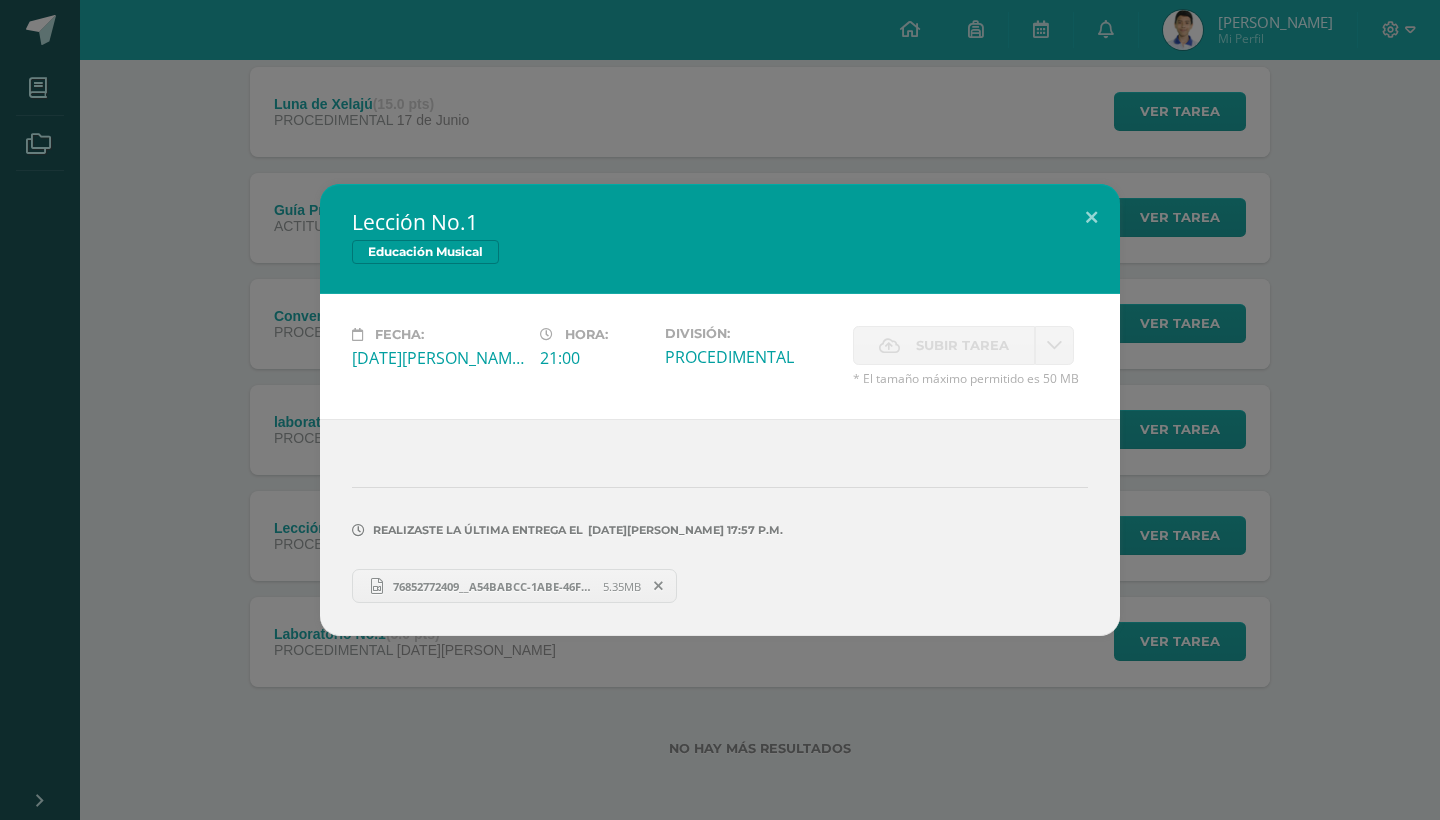 click on "76852772409__A54BABCC-1ABE-46F5-A3BD-B2884424066F.MOV" at bounding box center [493, 586] 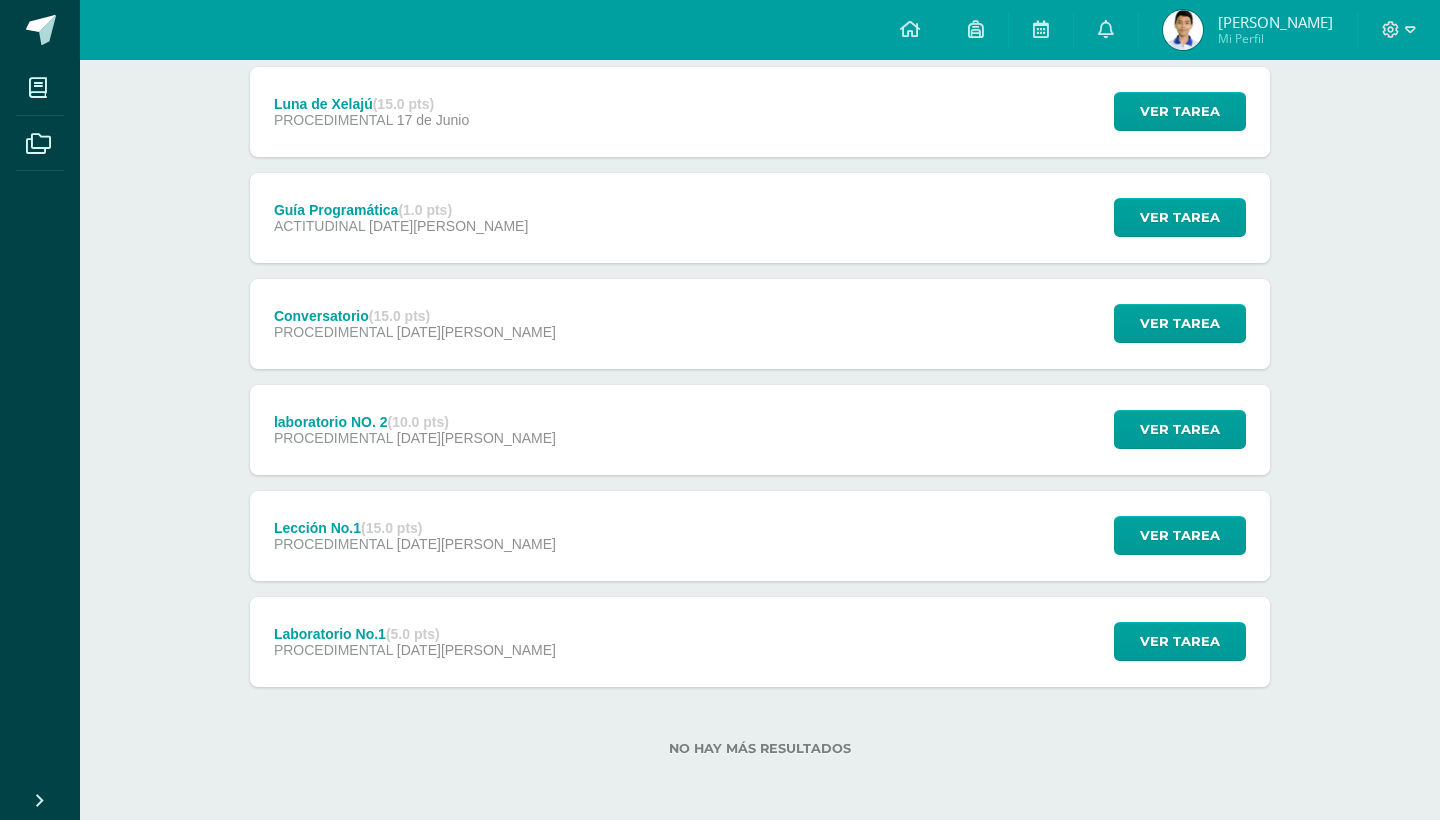 click on "Laboratorio No.1  (5.0 pts)" at bounding box center [415, 634] 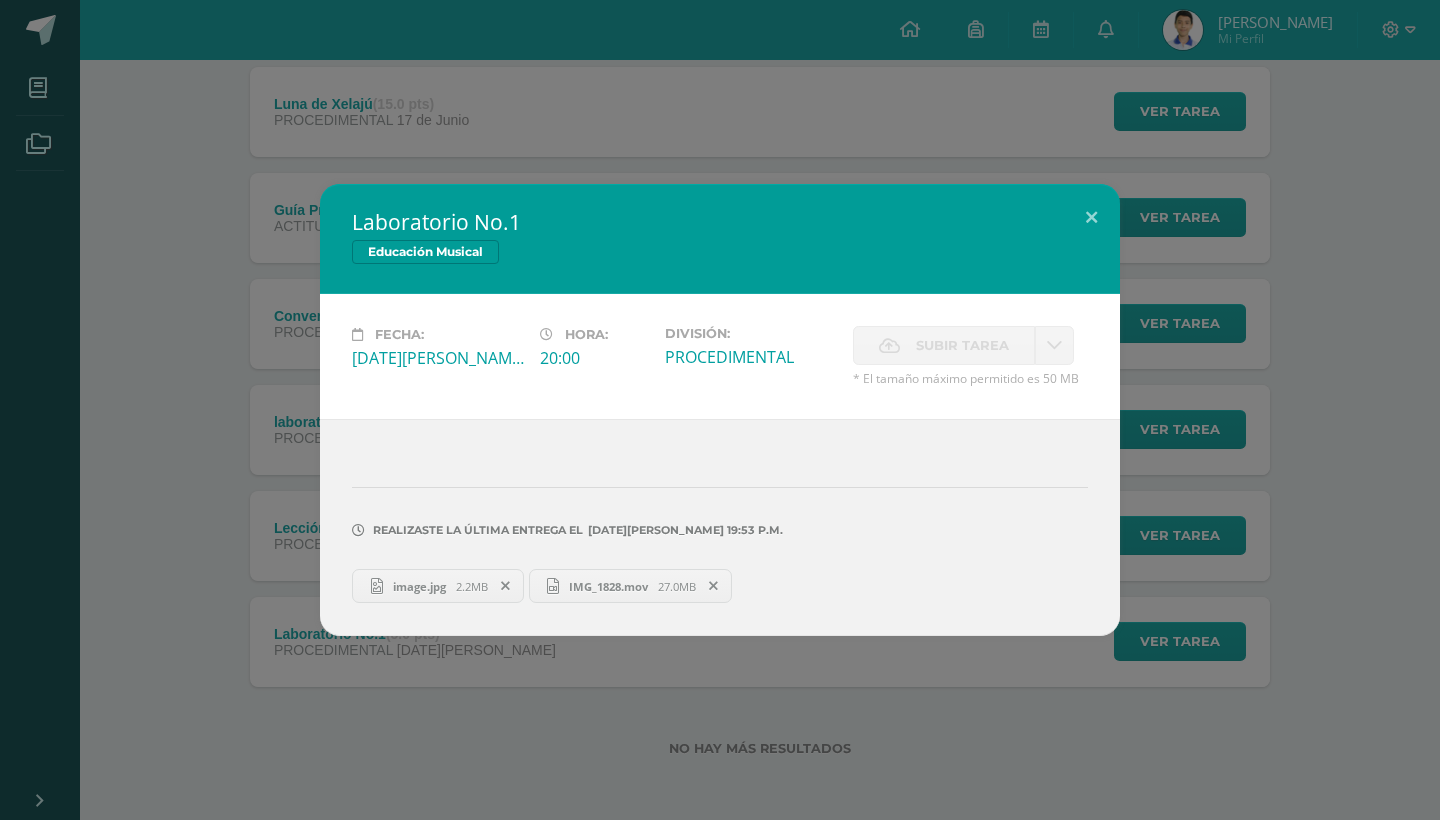 click on "image.jpg" at bounding box center (419, 586) 